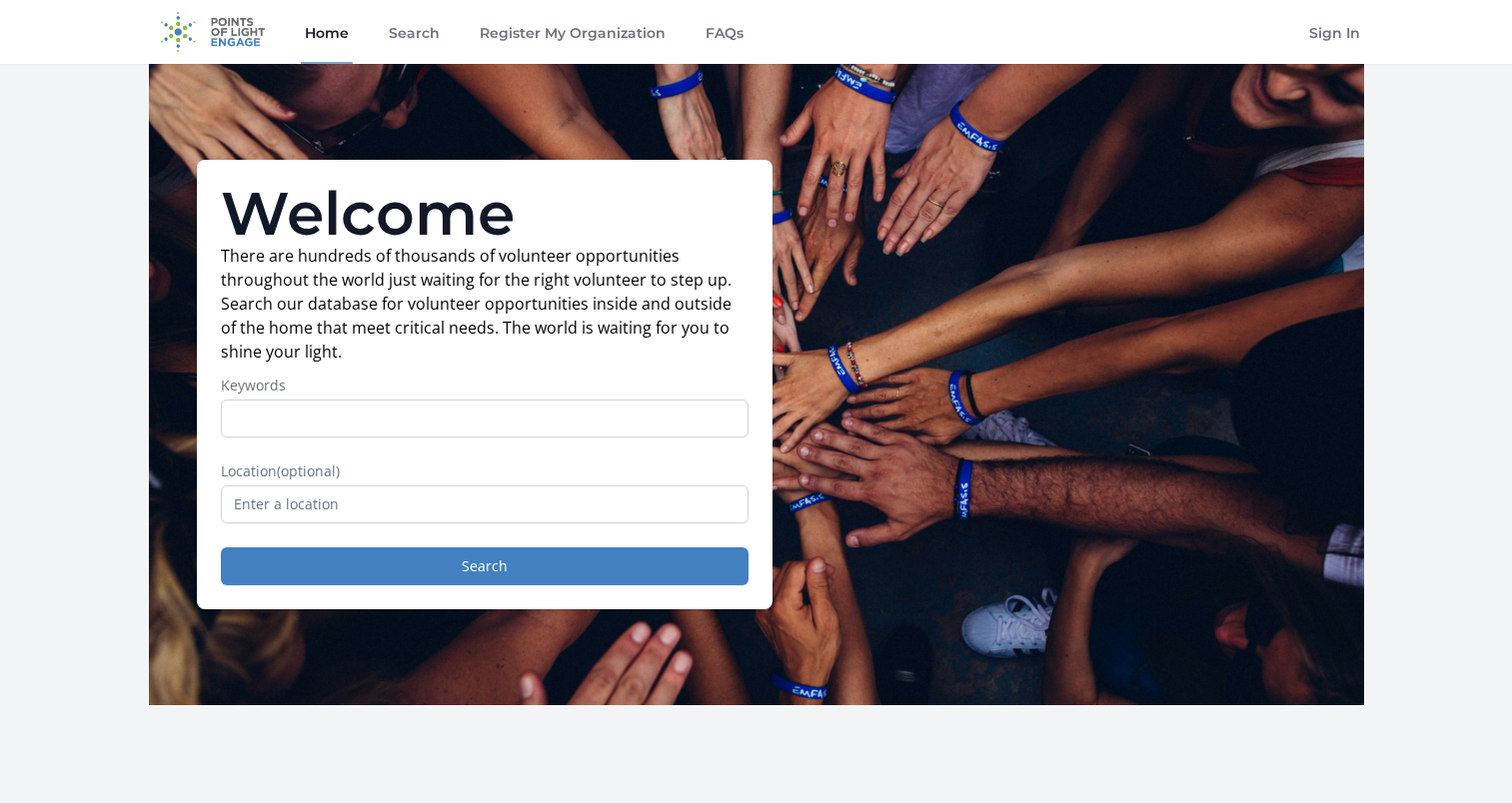 scroll, scrollTop: 0, scrollLeft: 0, axis: both 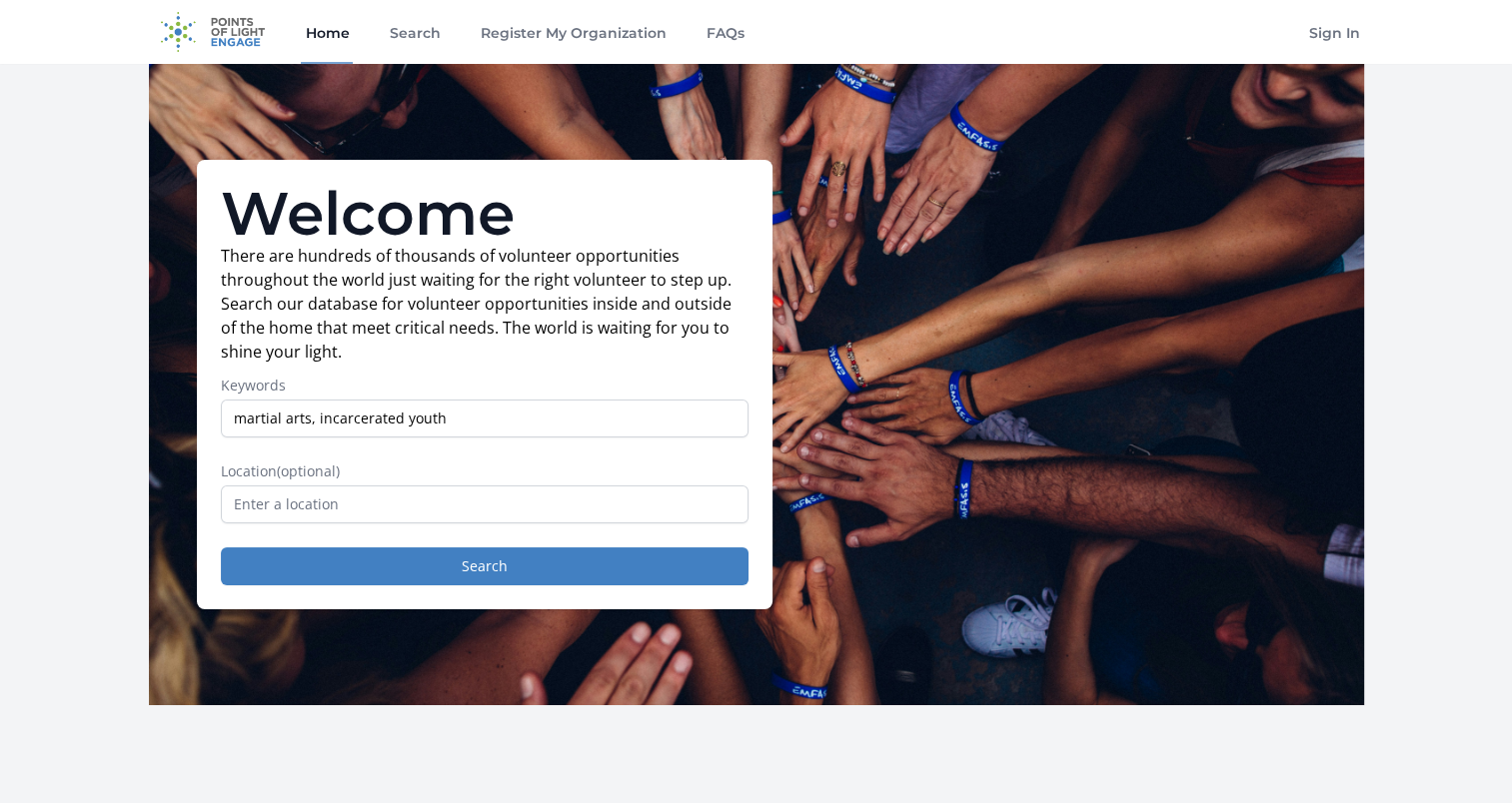 type on "martial arts, incarcerated youth" 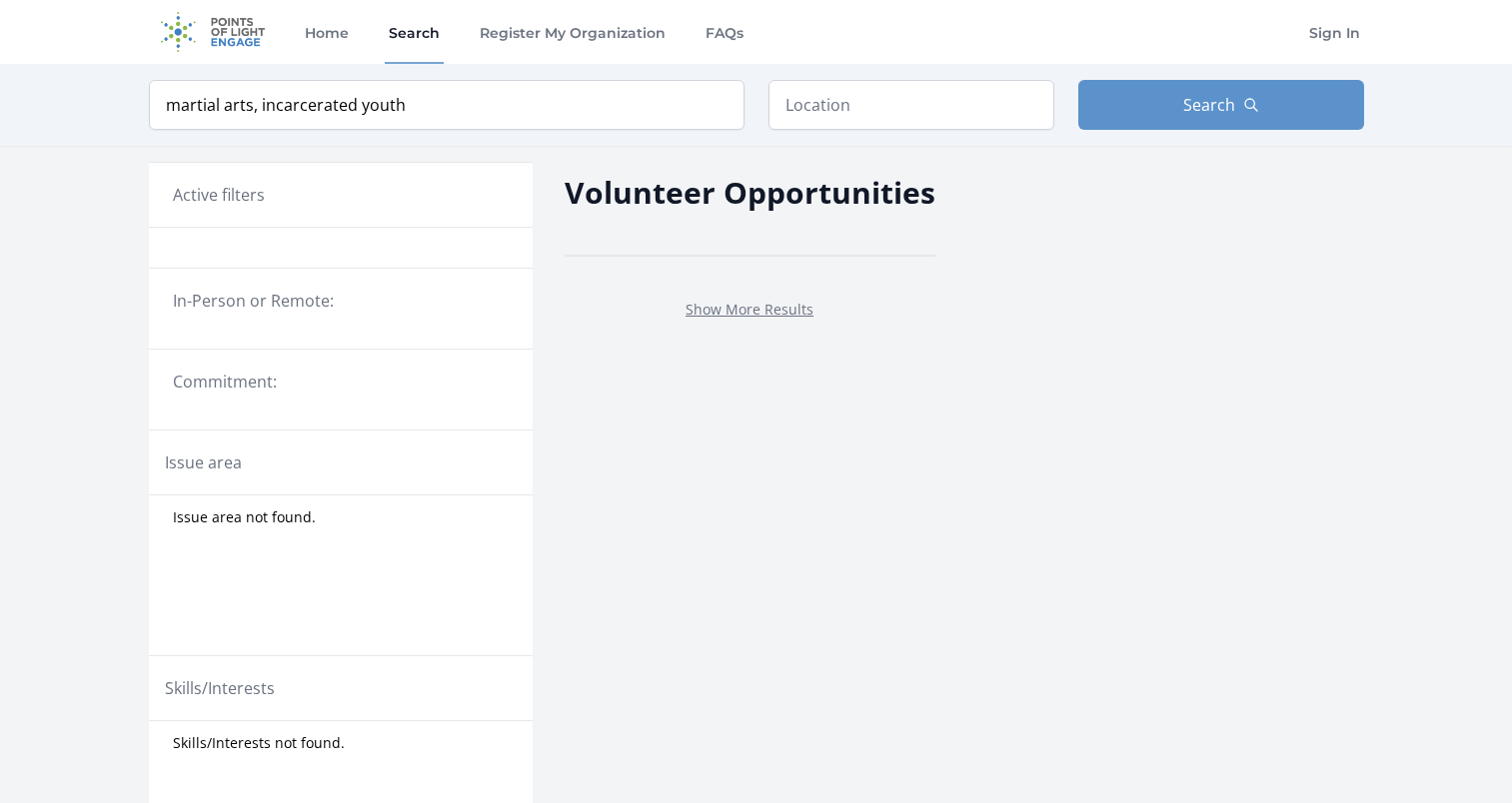scroll, scrollTop: 0, scrollLeft: 0, axis: both 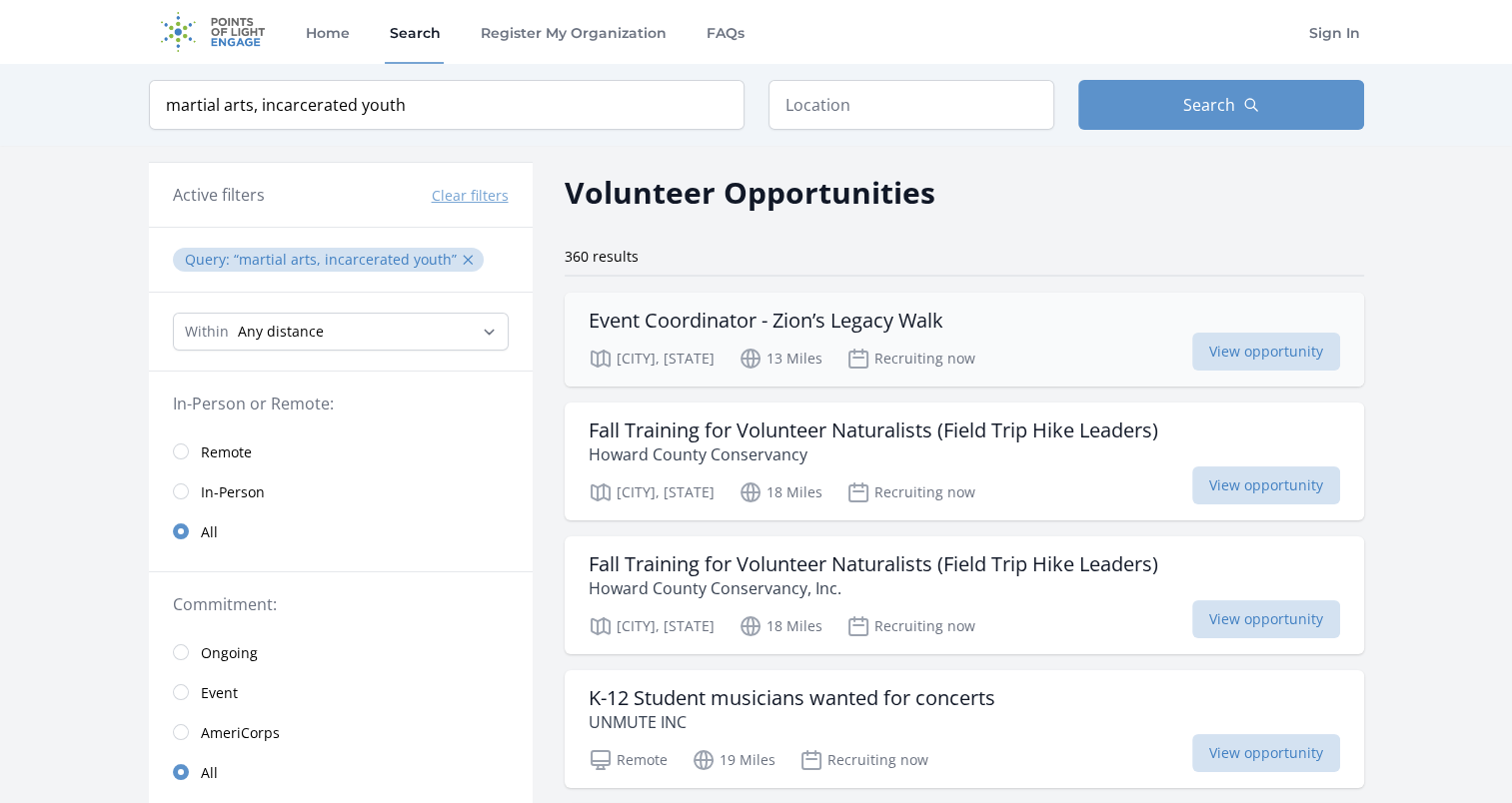 click on "[CITY], [STATE]" at bounding box center (964, 340) 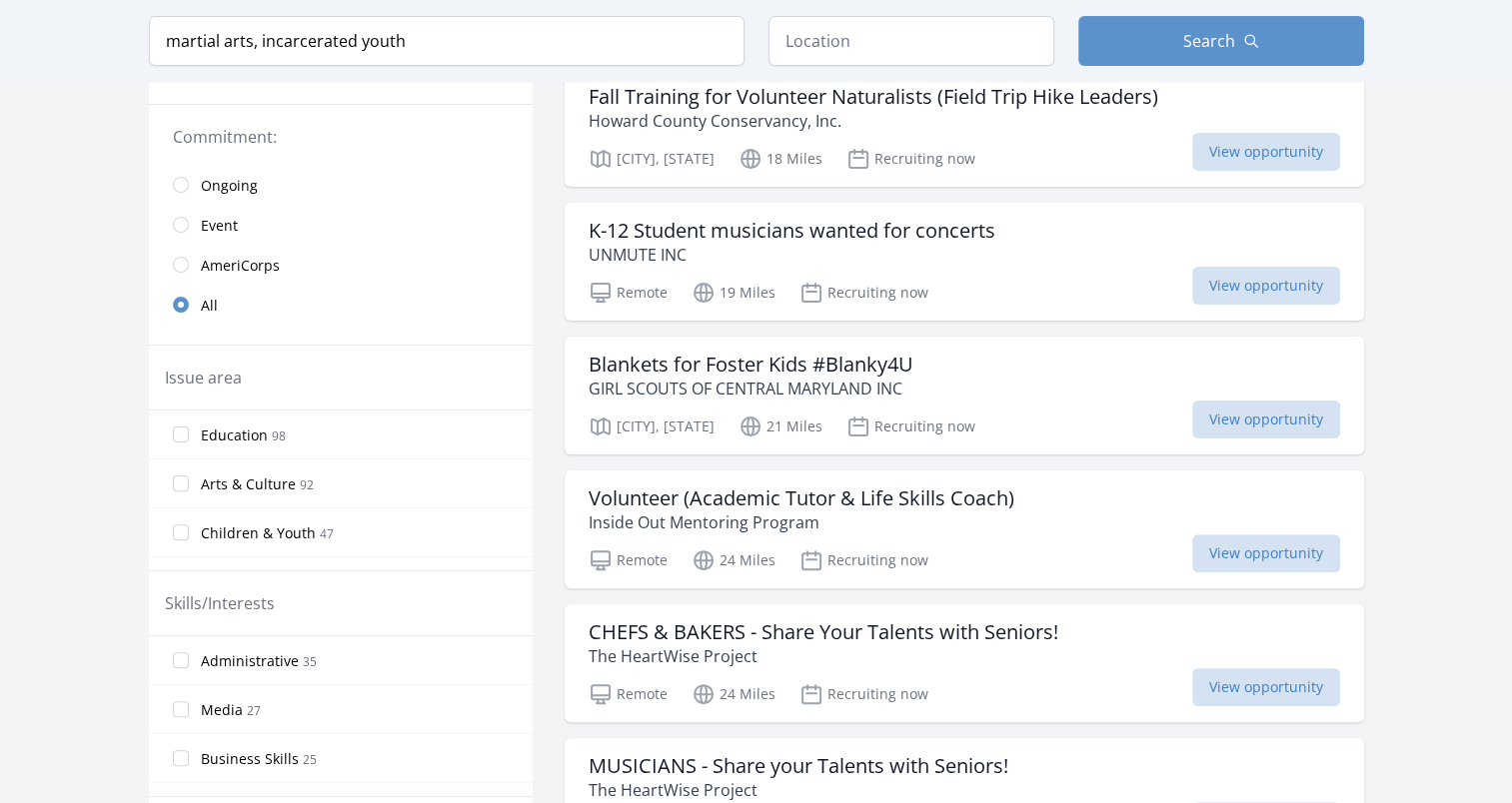 scroll, scrollTop: 0, scrollLeft: 0, axis: both 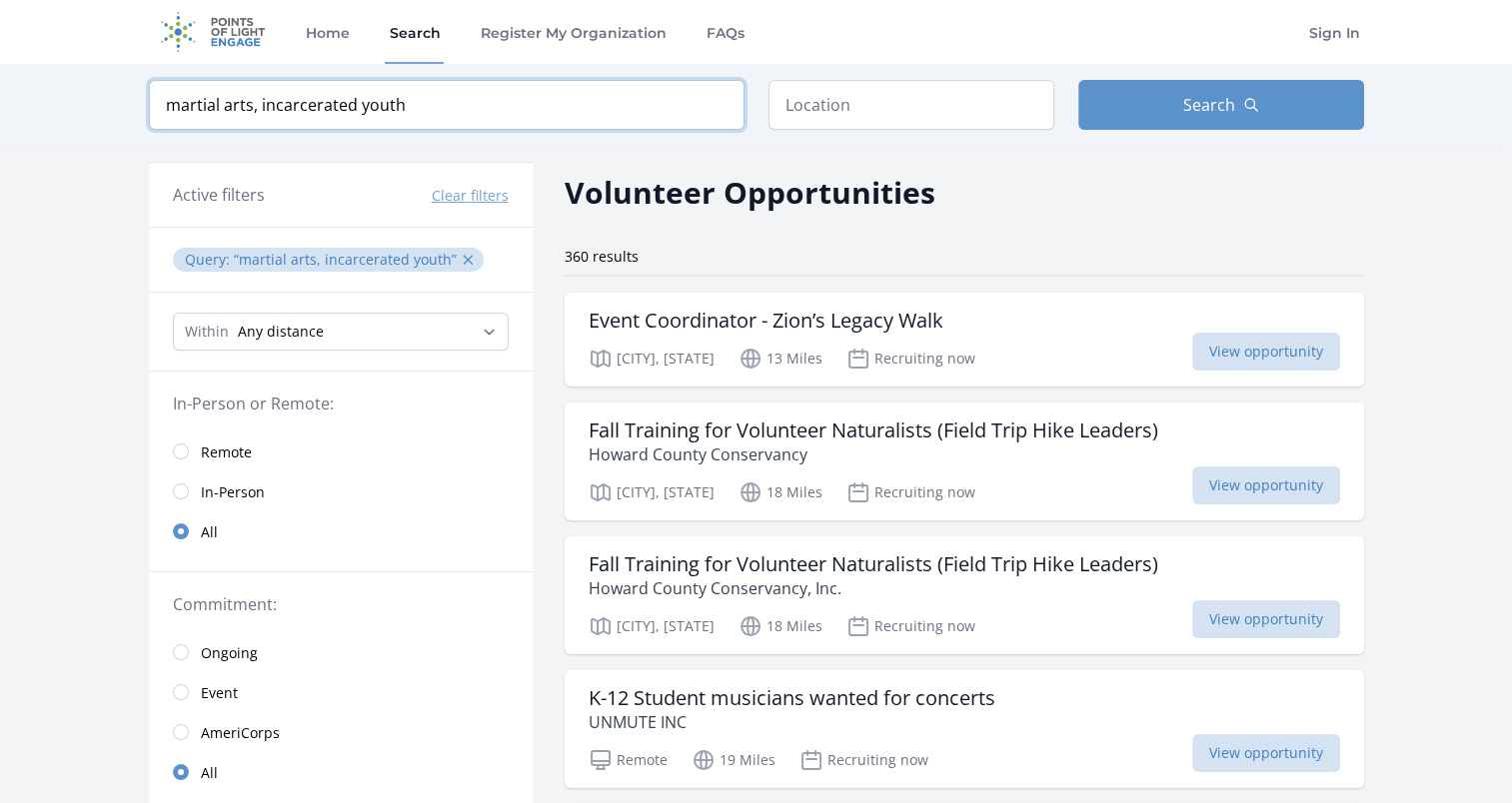 click on "martial arts, incarcerated youth" at bounding box center [447, 105] 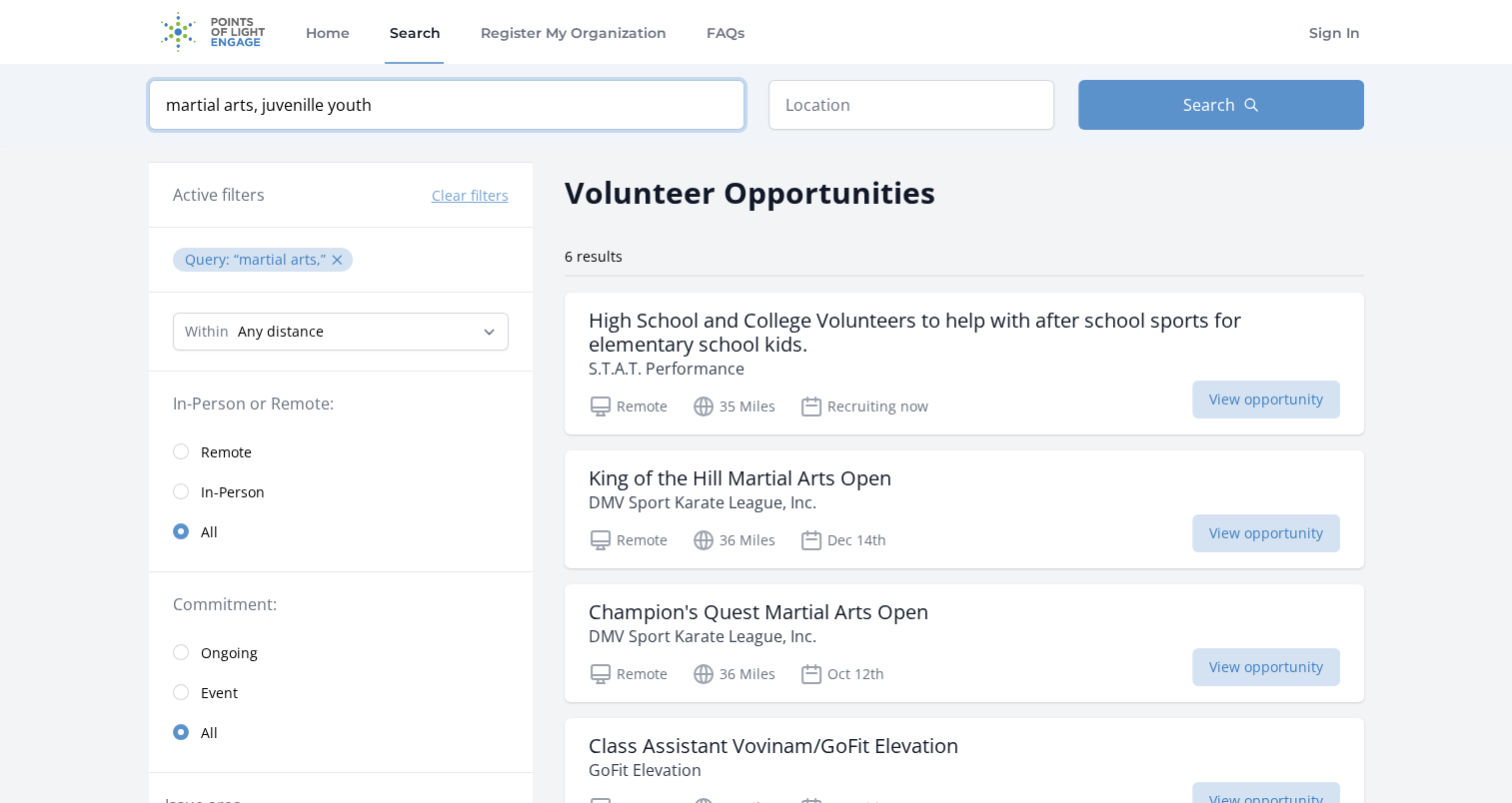 type on "martial arts, juvenille youth" 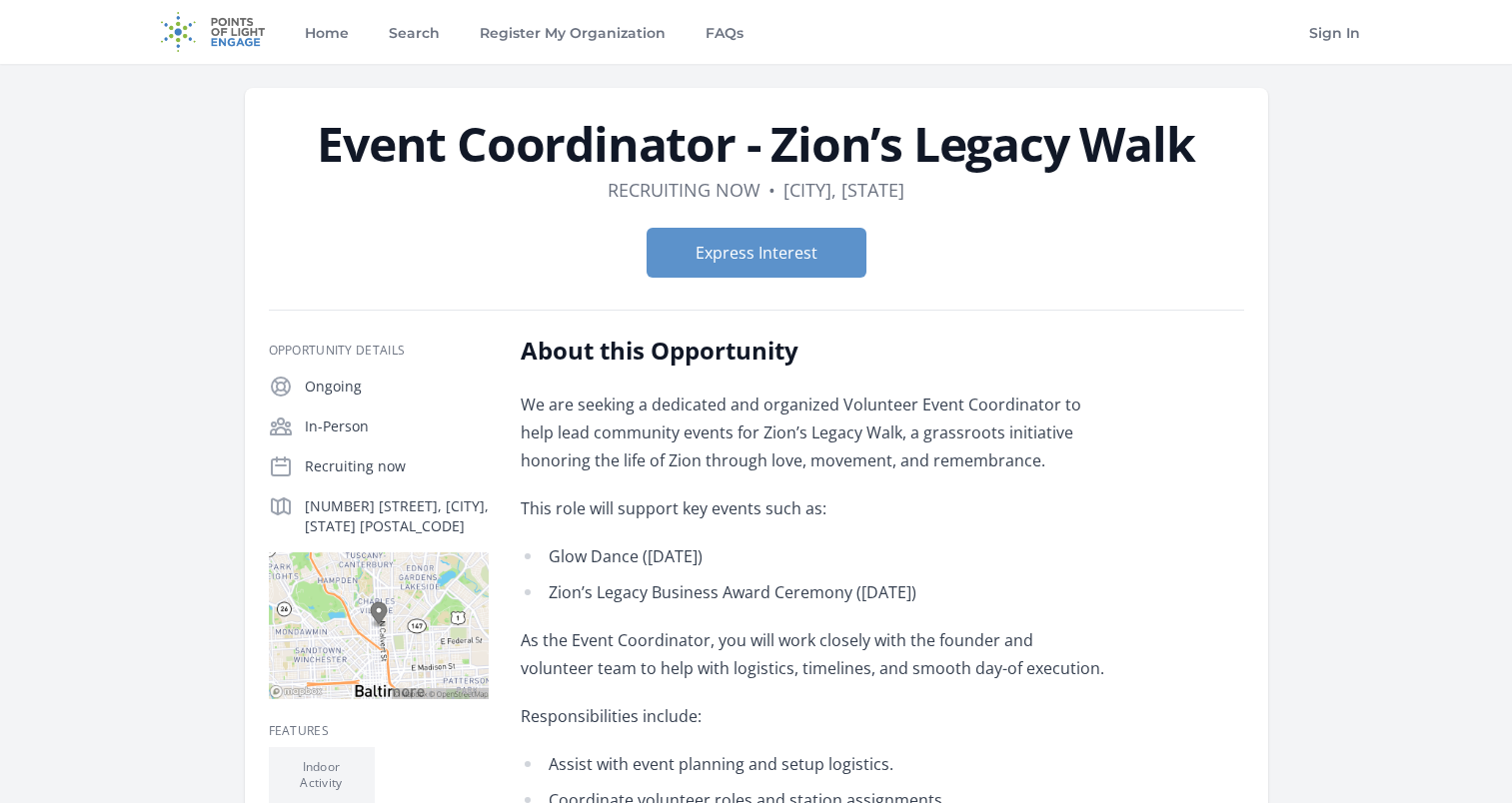 scroll, scrollTop: 0, scrollLeft: 0, axis: both 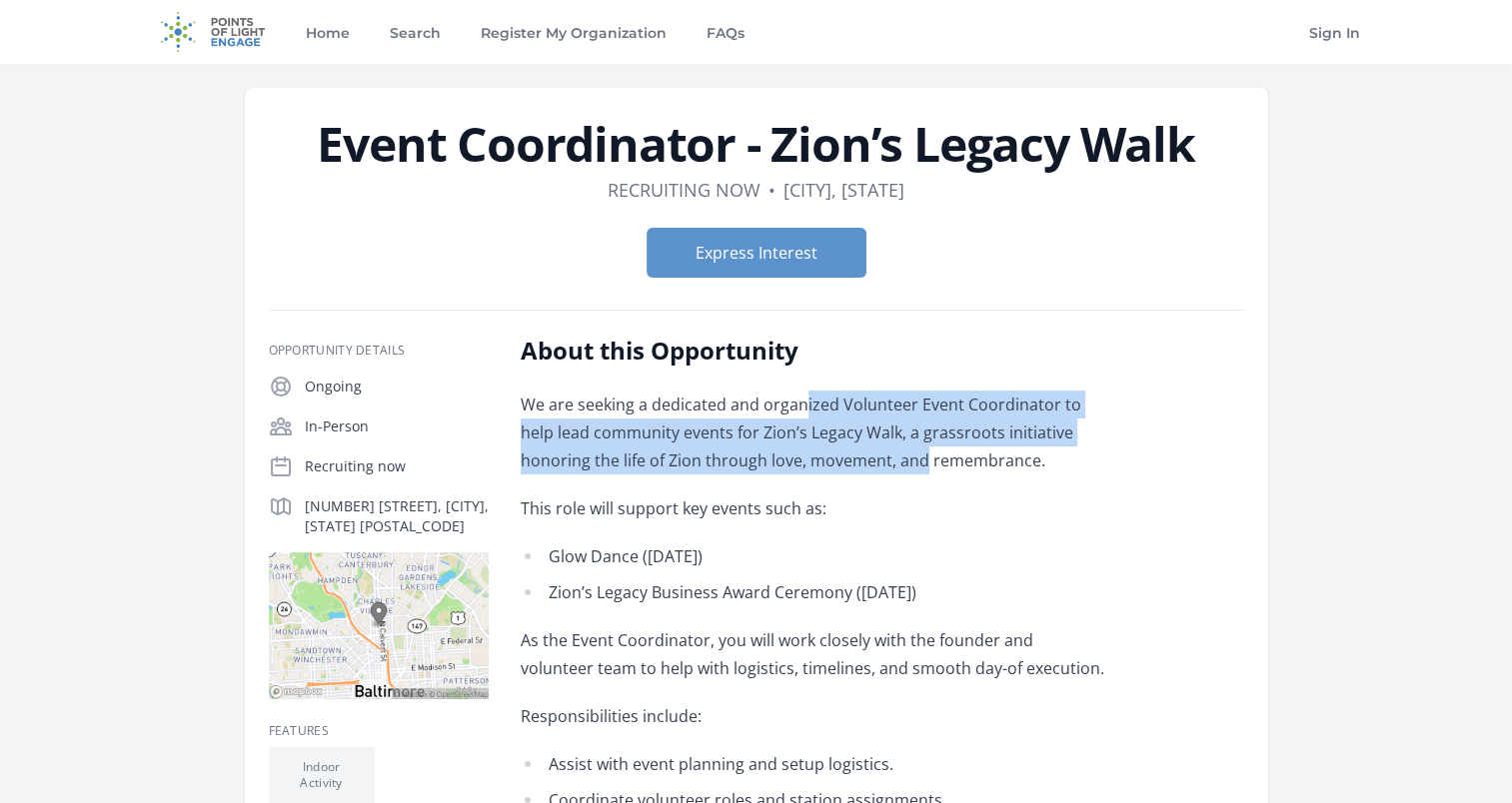 drag, startPoint x: 800, startPoint y: 390, endPoint x: 879, endPoint y: 462, distance: 106.887792 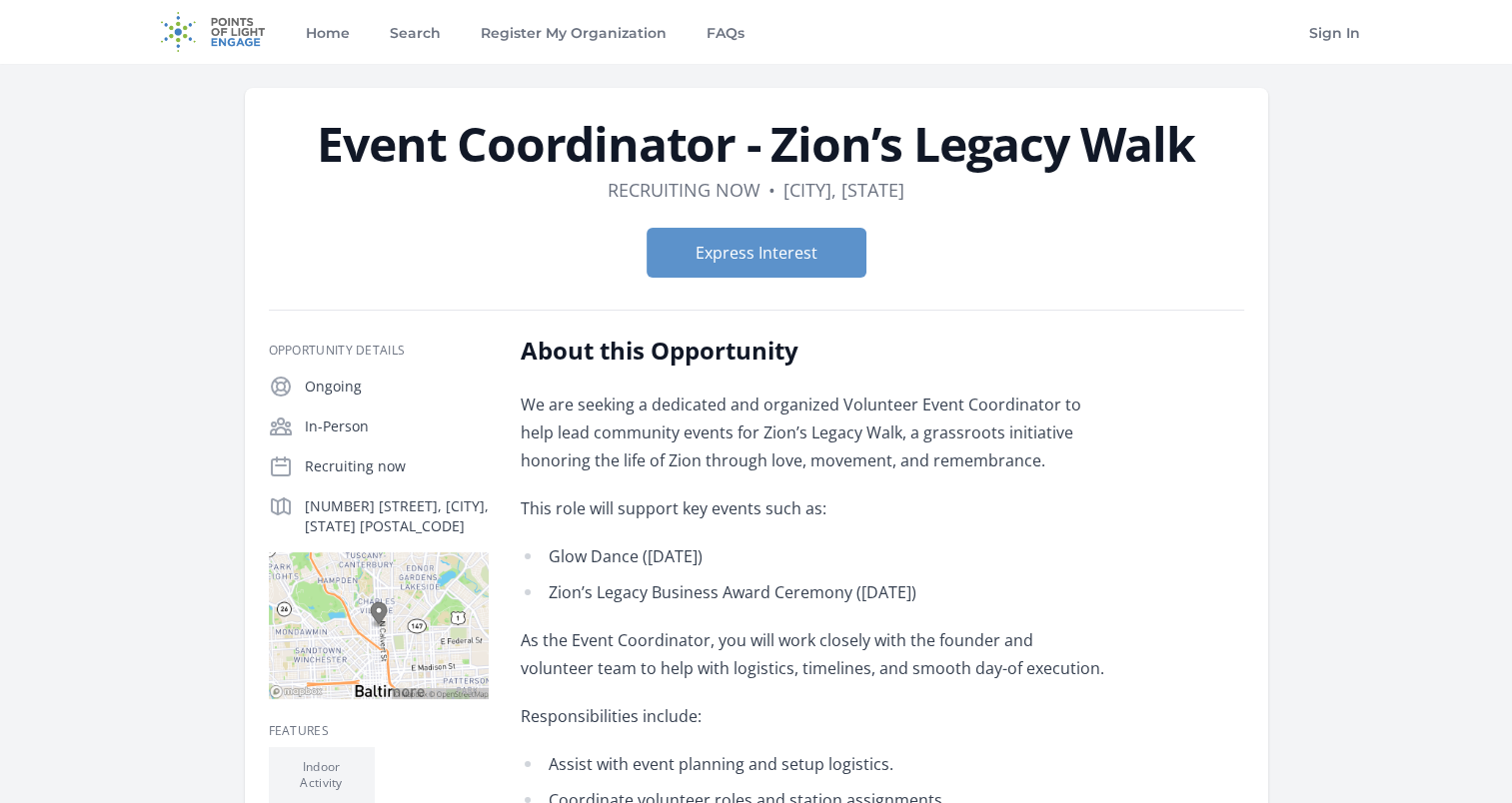 drag, startPoint x: 879, startPoint y: 462, endPoint x: 972, endPoint y: 480, distance: 94.72592 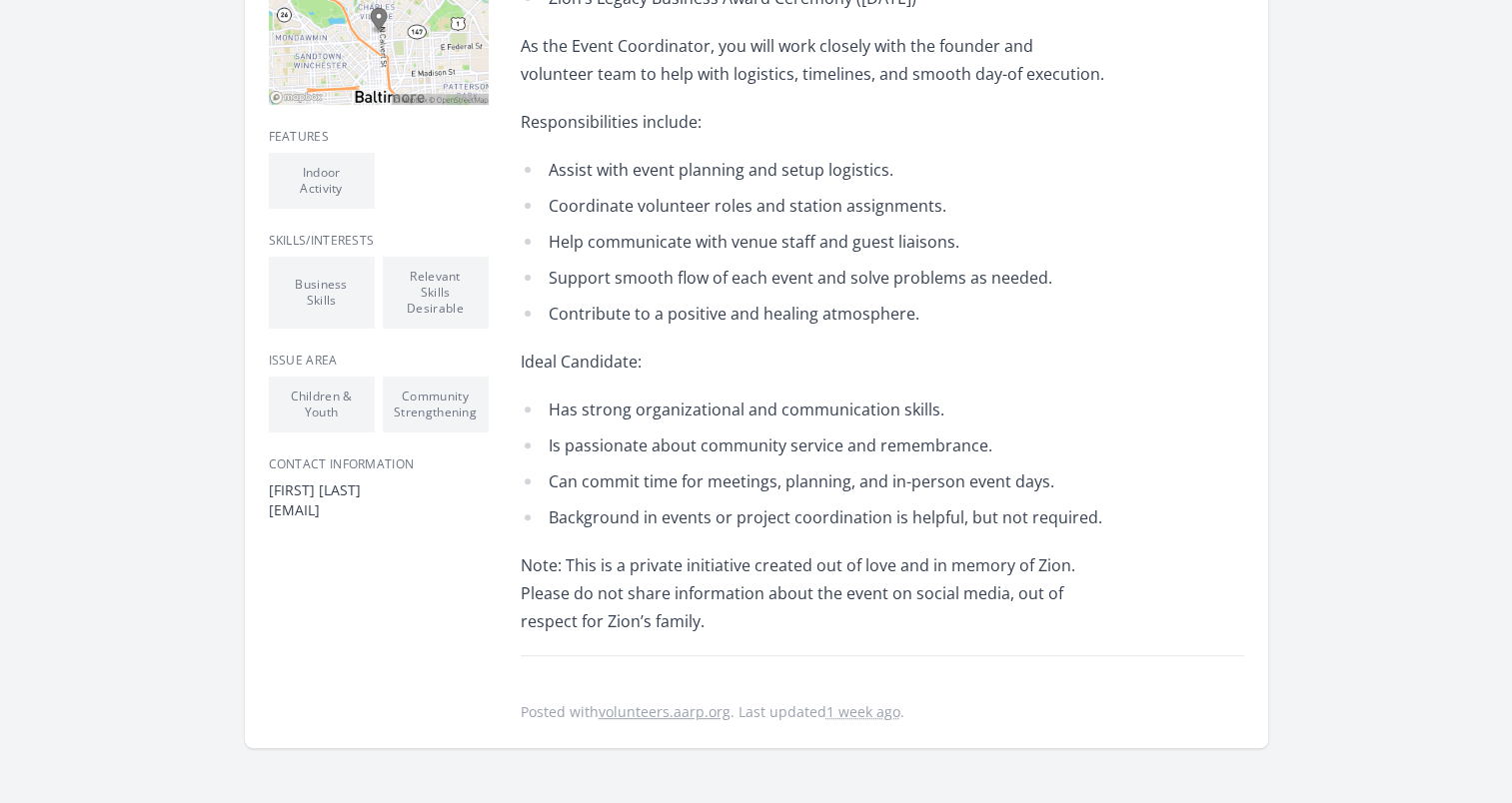 scroll, scrollTop: 599, scrollLeft: 0, axis: vertical 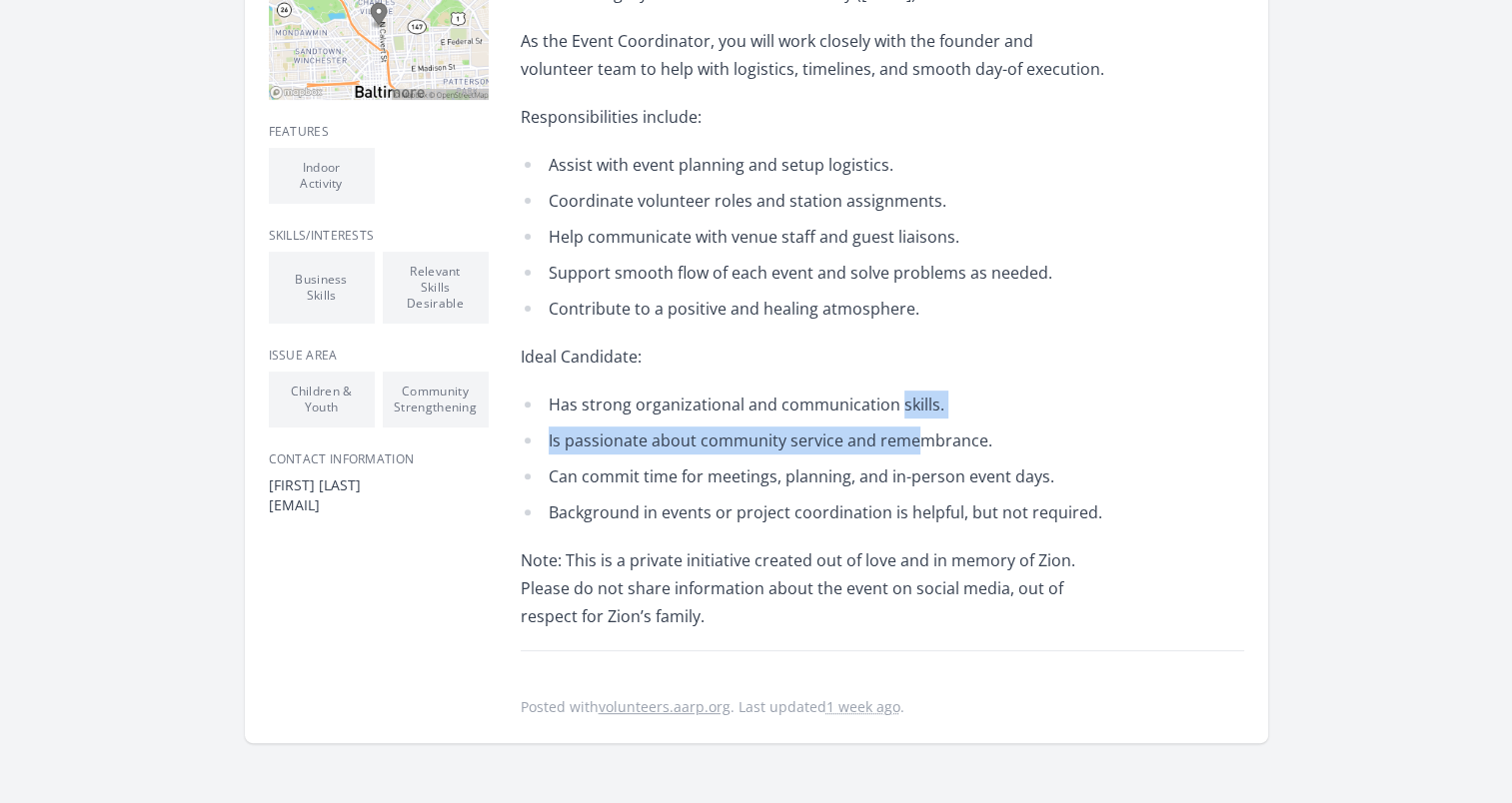 drag, startPoint x: 895, startPoint y: 380, endPoint x: 916, endPoint y: 462, distance: 84.64632 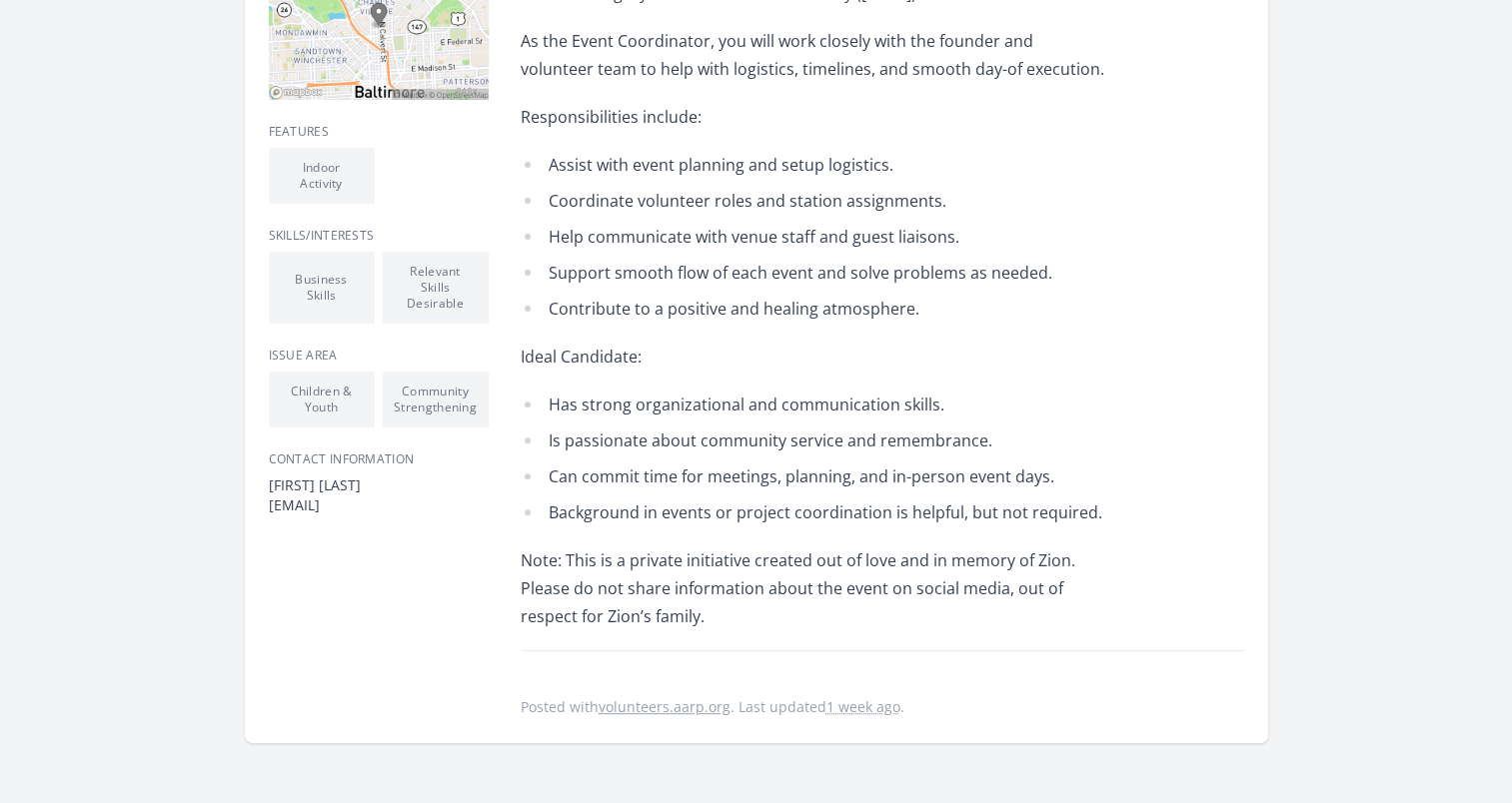drag, startPoint x: 916, startPoint y: 462, endPoint x: 934, endPoint y: 509, distance: 50.32892 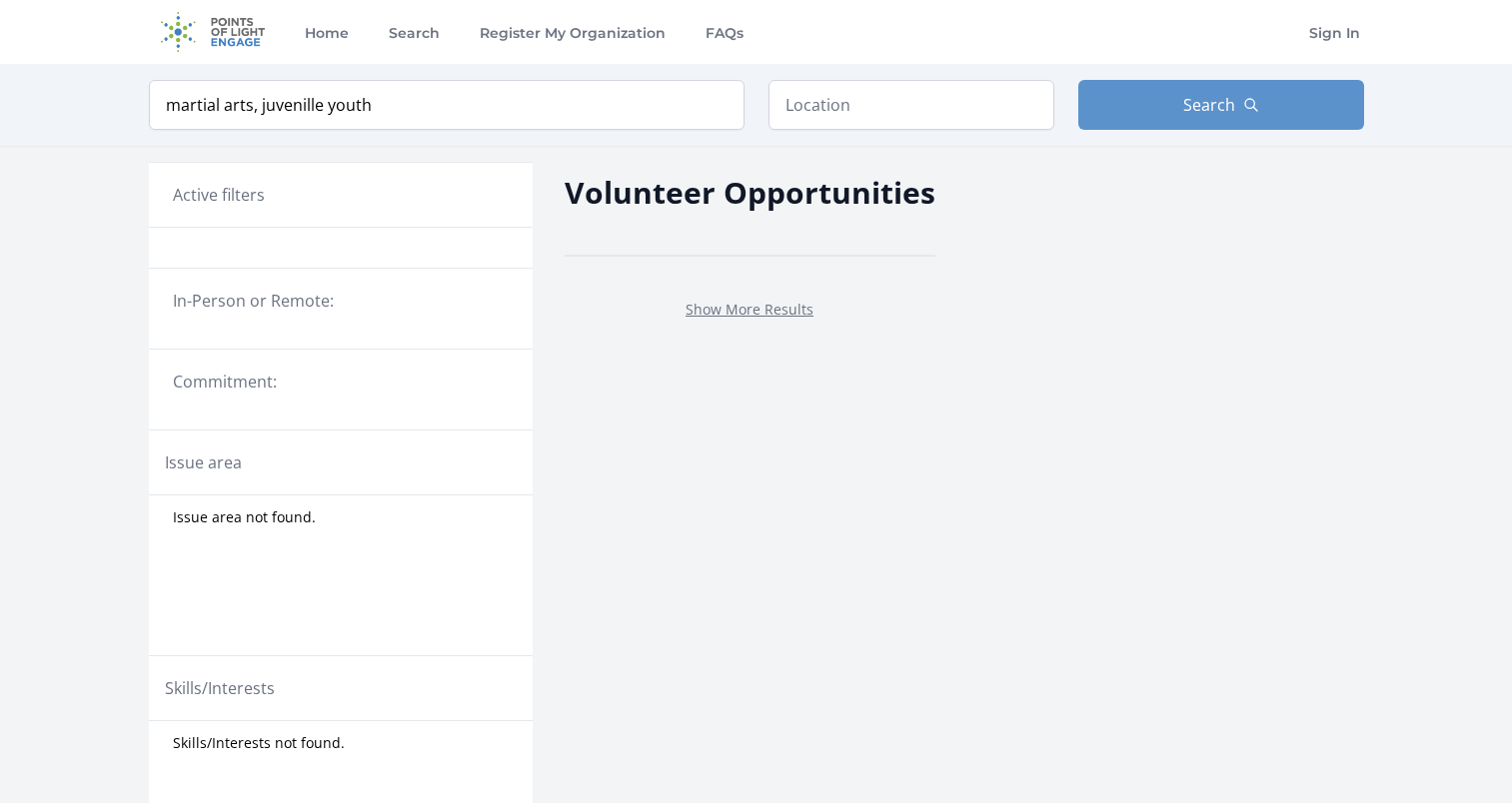 scroll, scrollTop: 0, scrollLeft: 0, axis: both 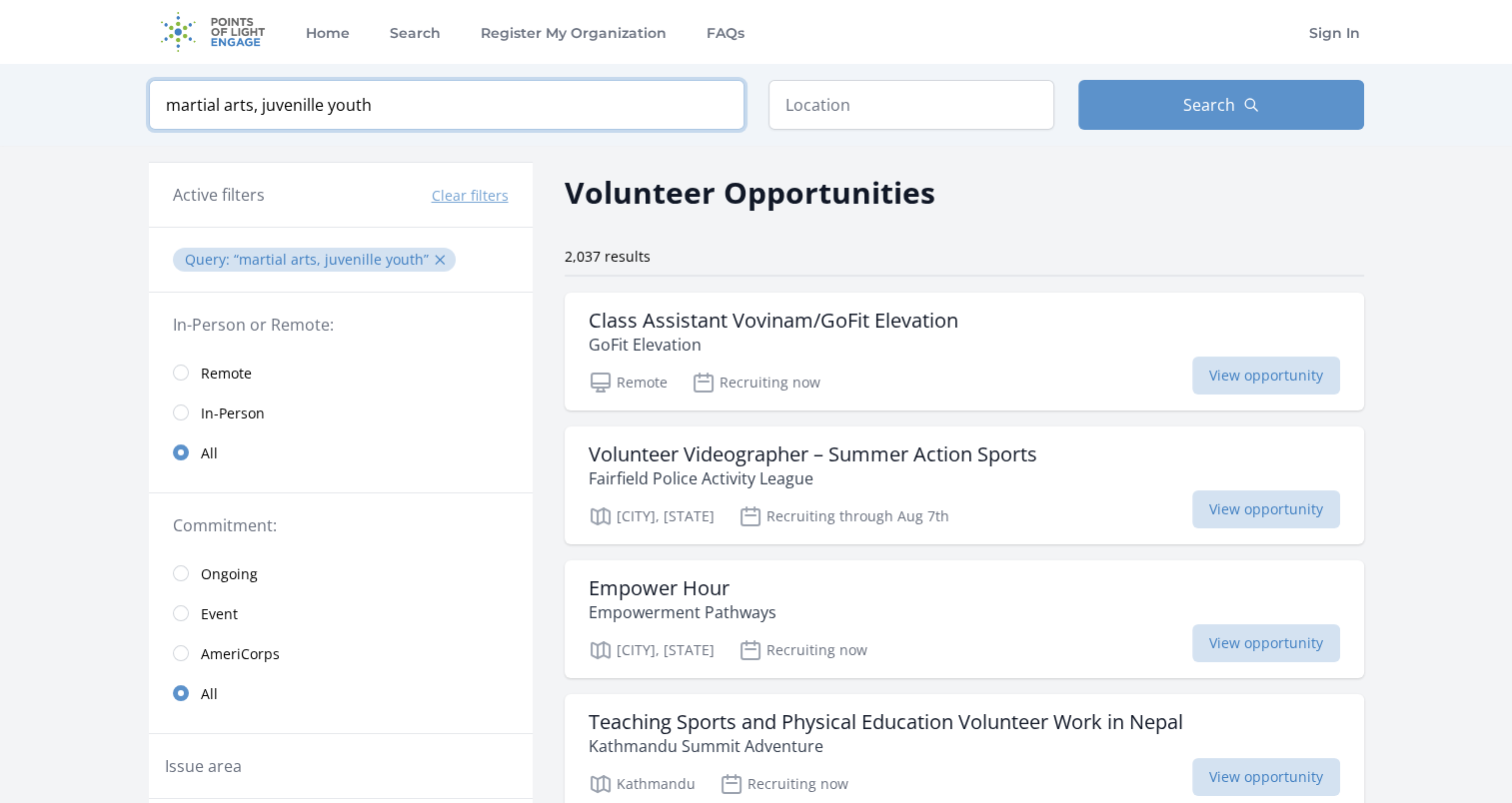 click on "martial arts, juvenille youth" at bounding box center (447, 105) 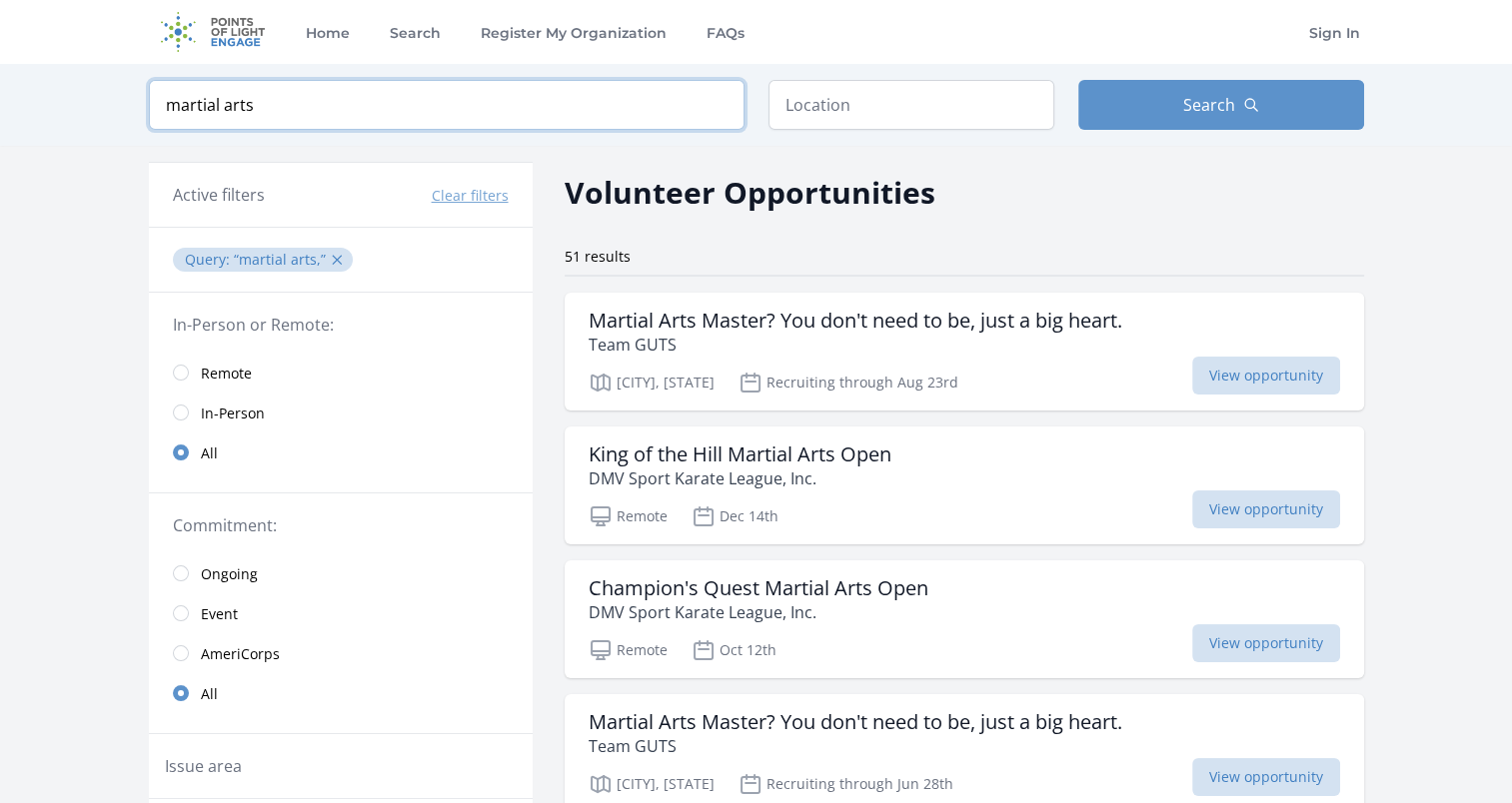 type on "martial arts" 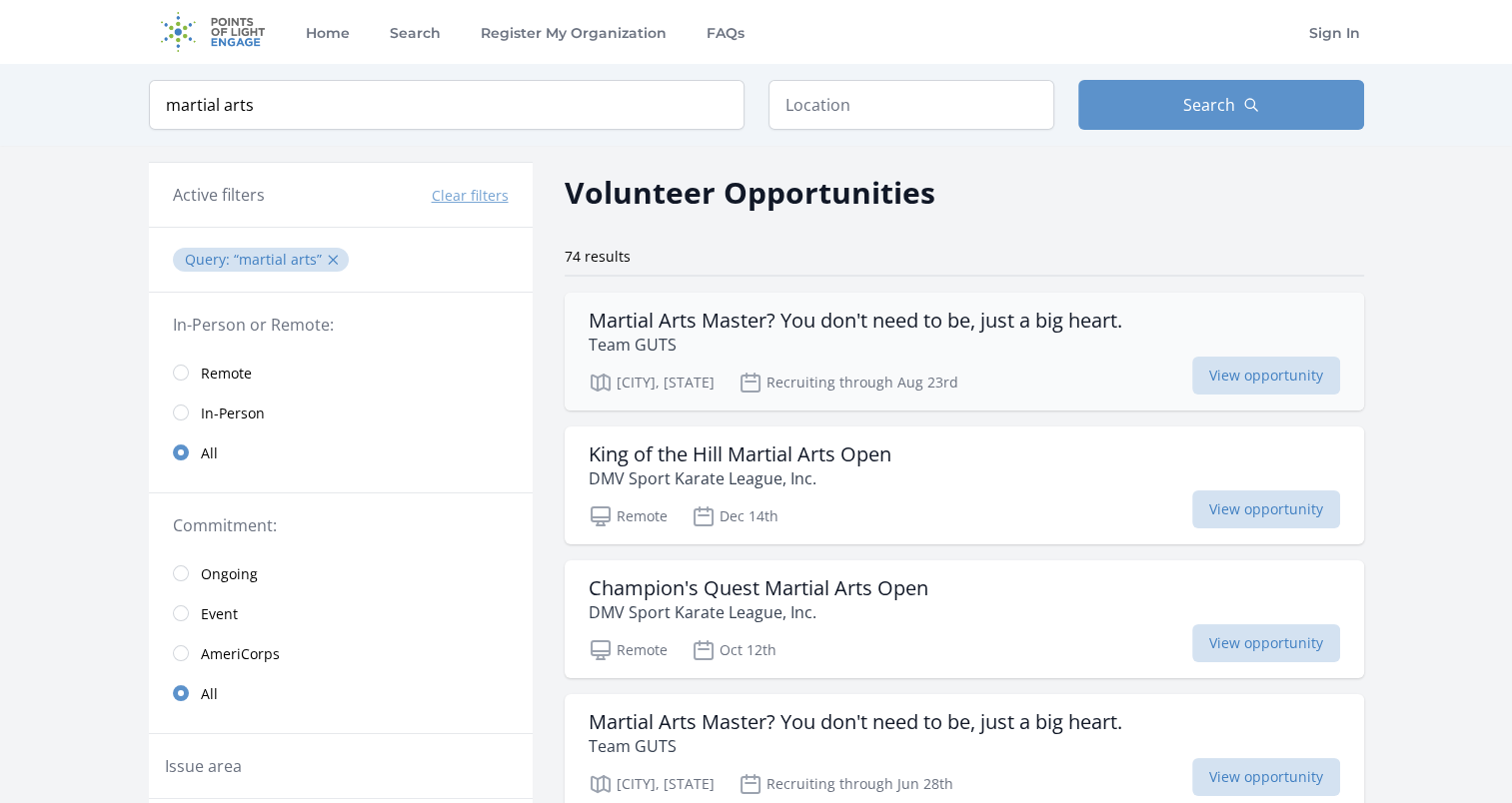 click on "Martial Arts Master? You don't need to be, just a big heart." at bounding box center (855, 321) 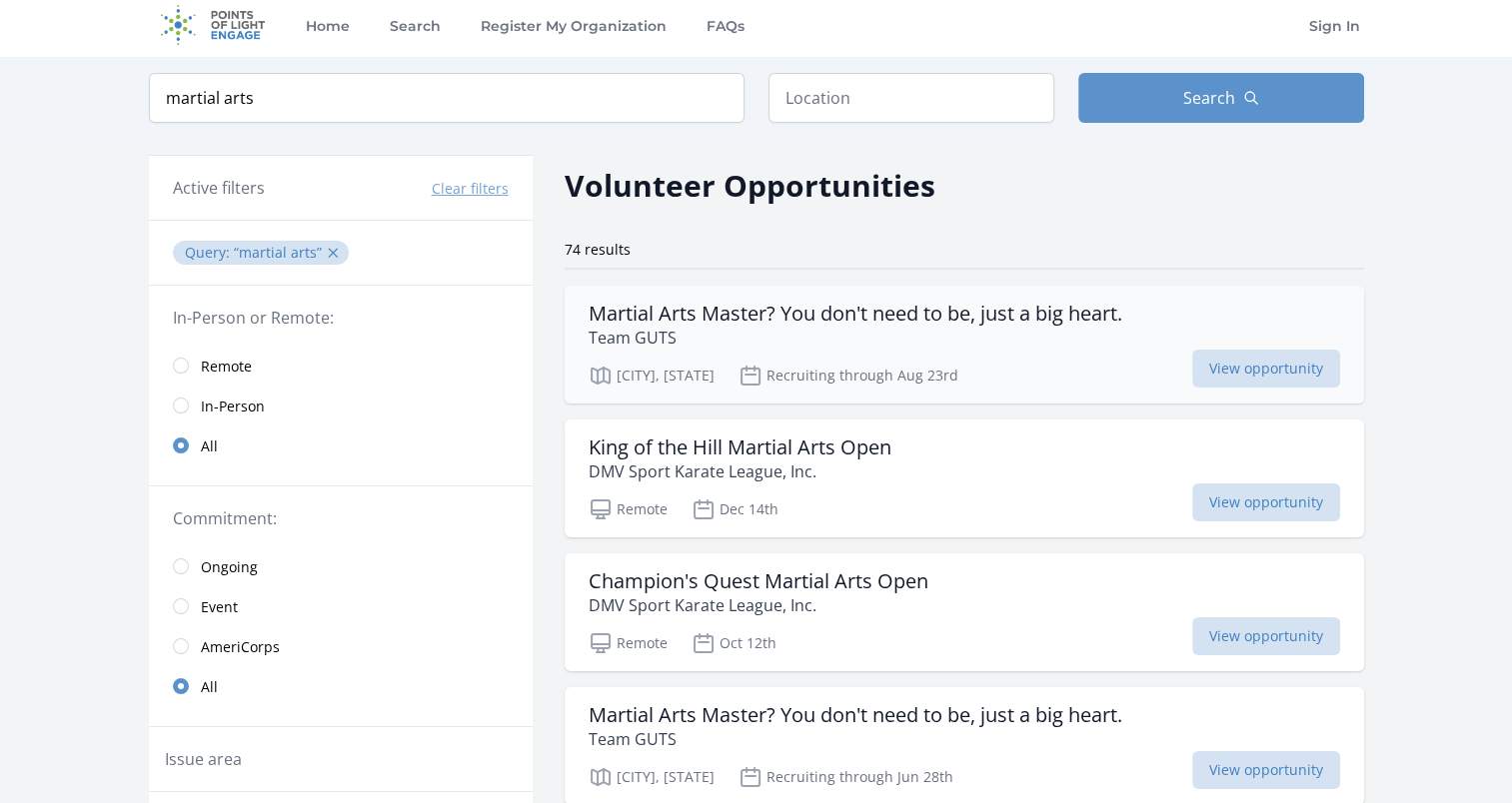 scroll, scrollTop: 0, scrollLeft: 0, axis: both 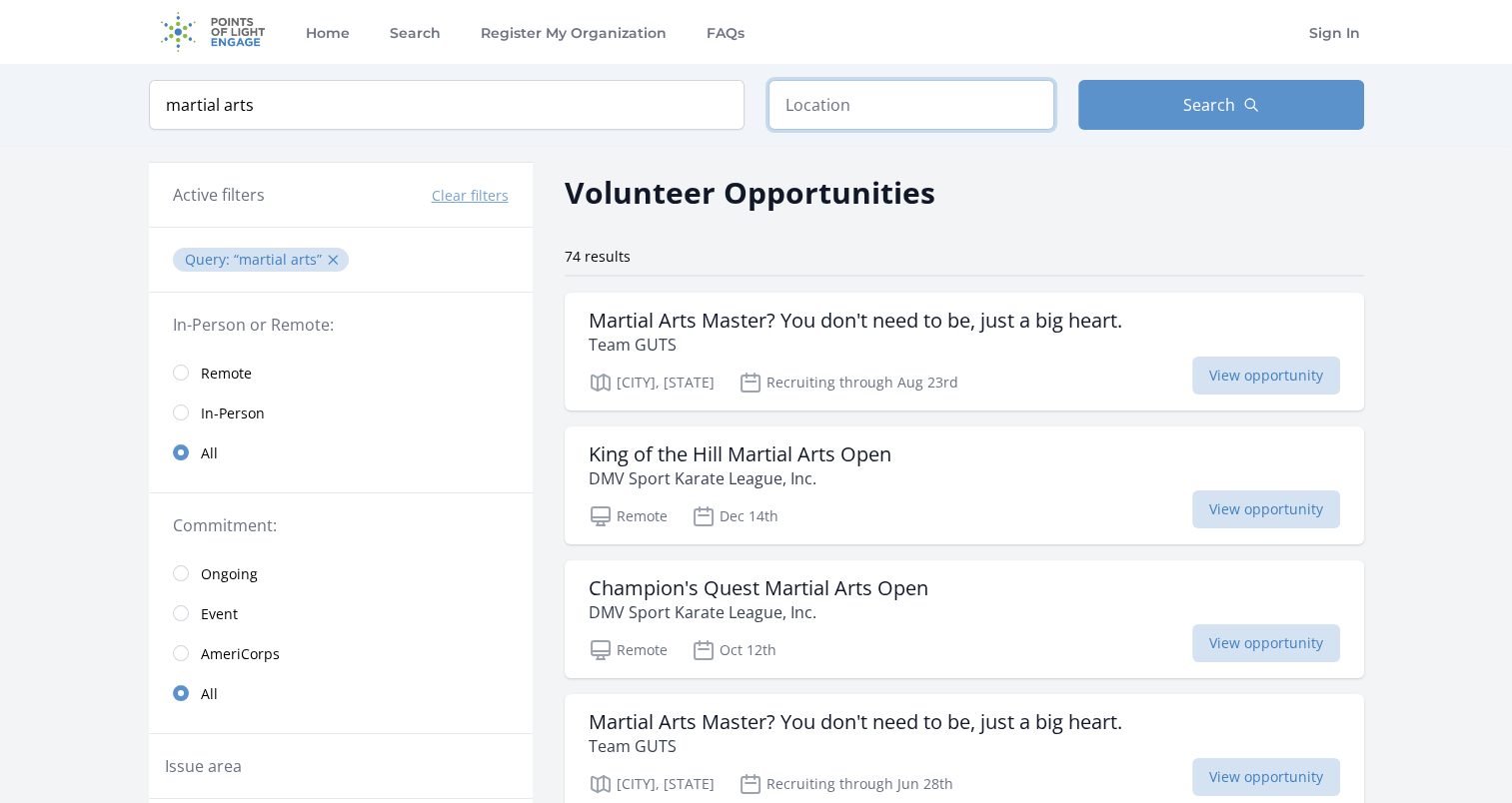 click at bounding box center [911, 105] 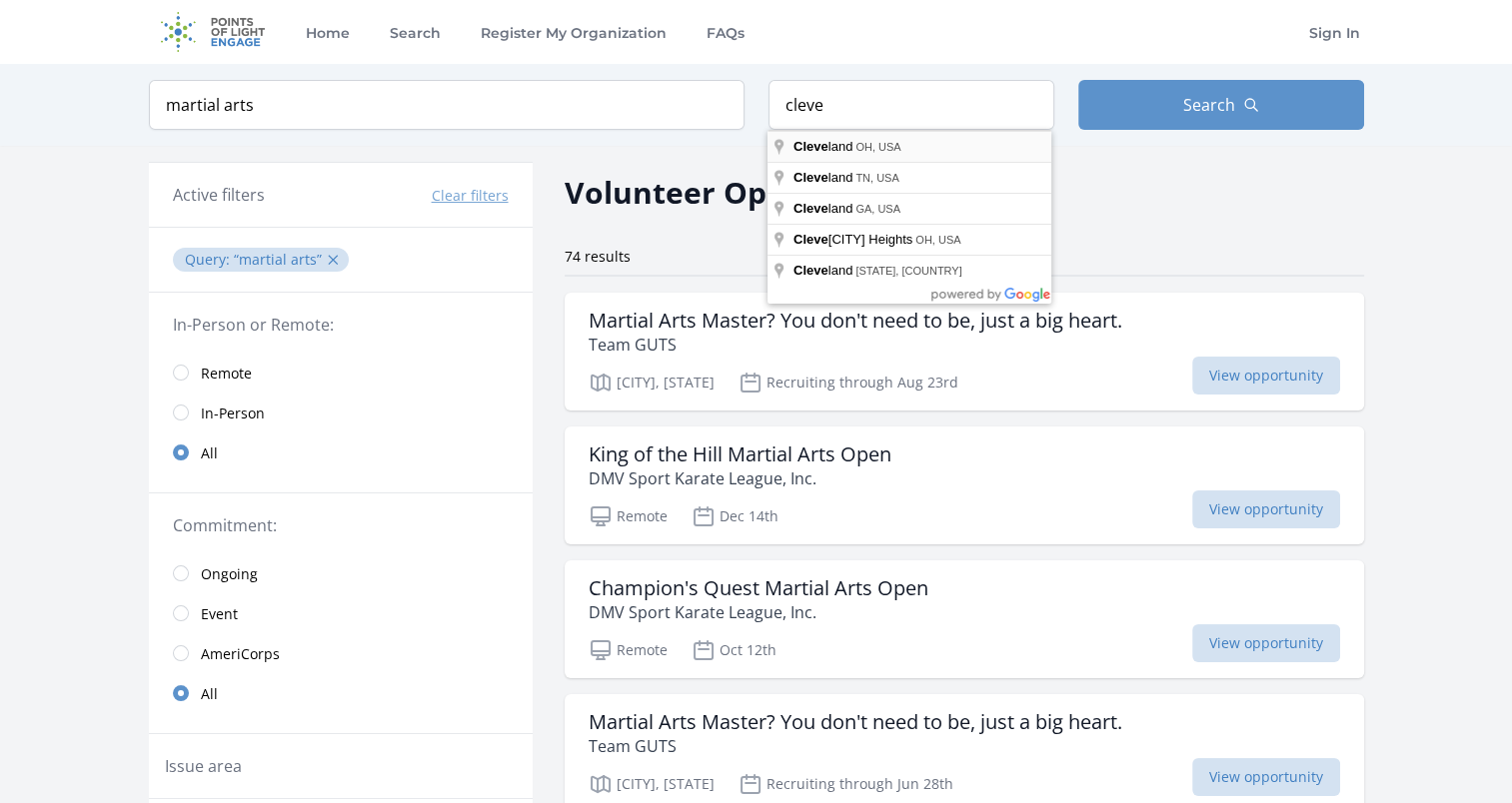 type on "Cleveland, OH, USA" 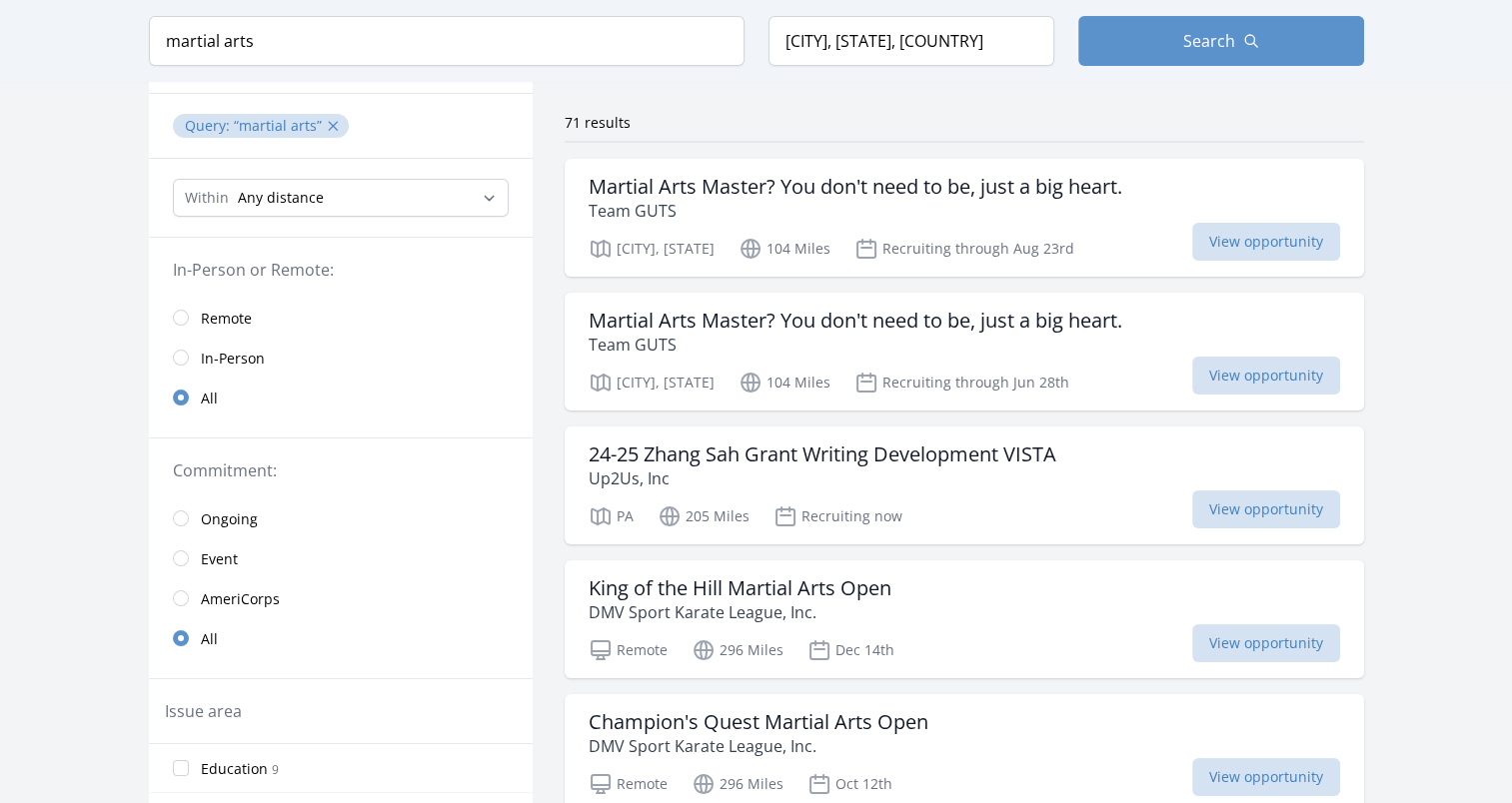 scroll, scrollTop: 100, scrollLeft: 0, axis: vertical 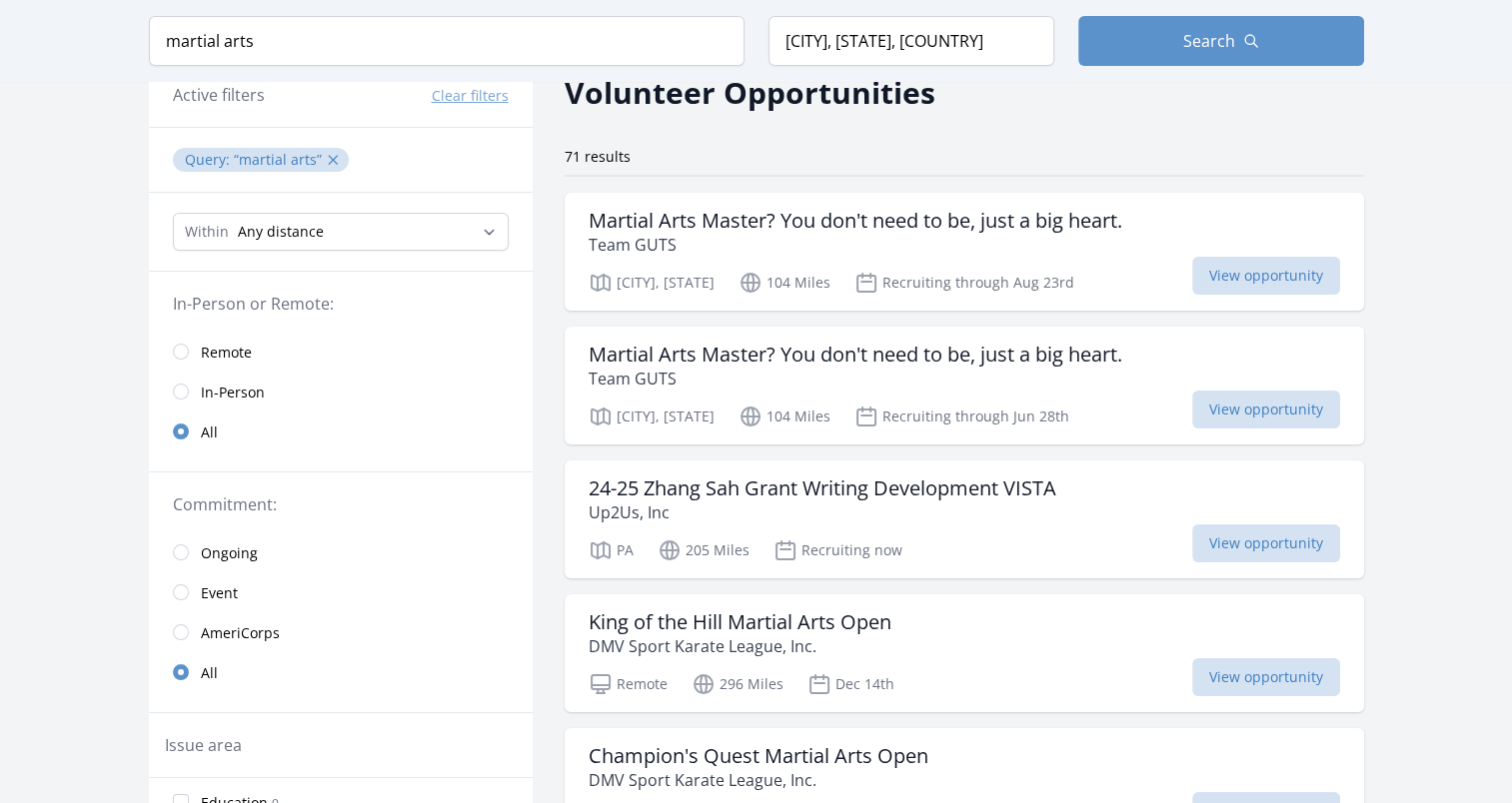 click on "Within Any distance , 5 Miles , 20 Miles , 50 Miles , 100 Miles" at bounding box center [341, 232] 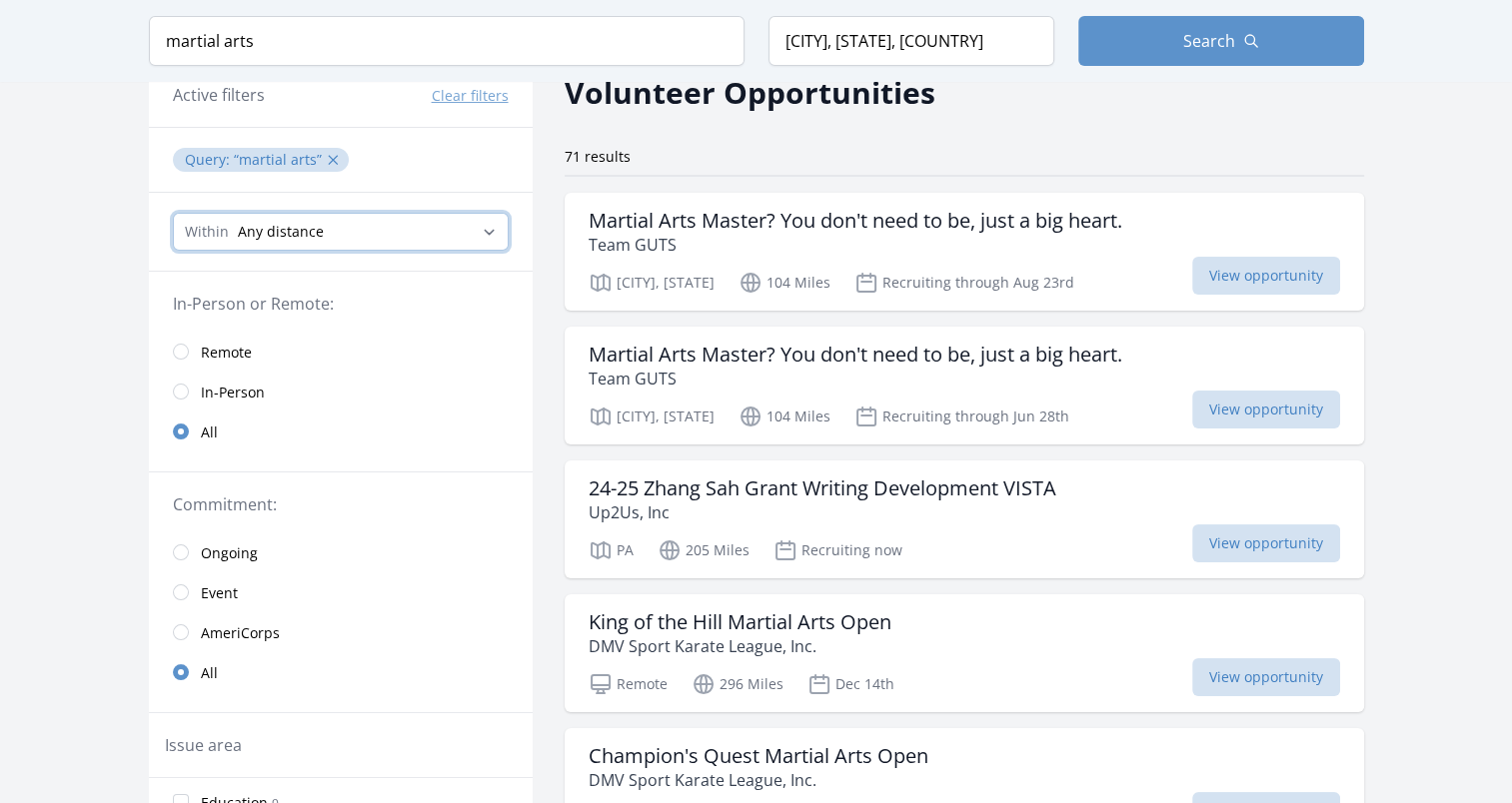 click on "Any distance , 5 Miles , 20 Miles , 50 Miles , 100 Miles" at bounding box center (341, 232) 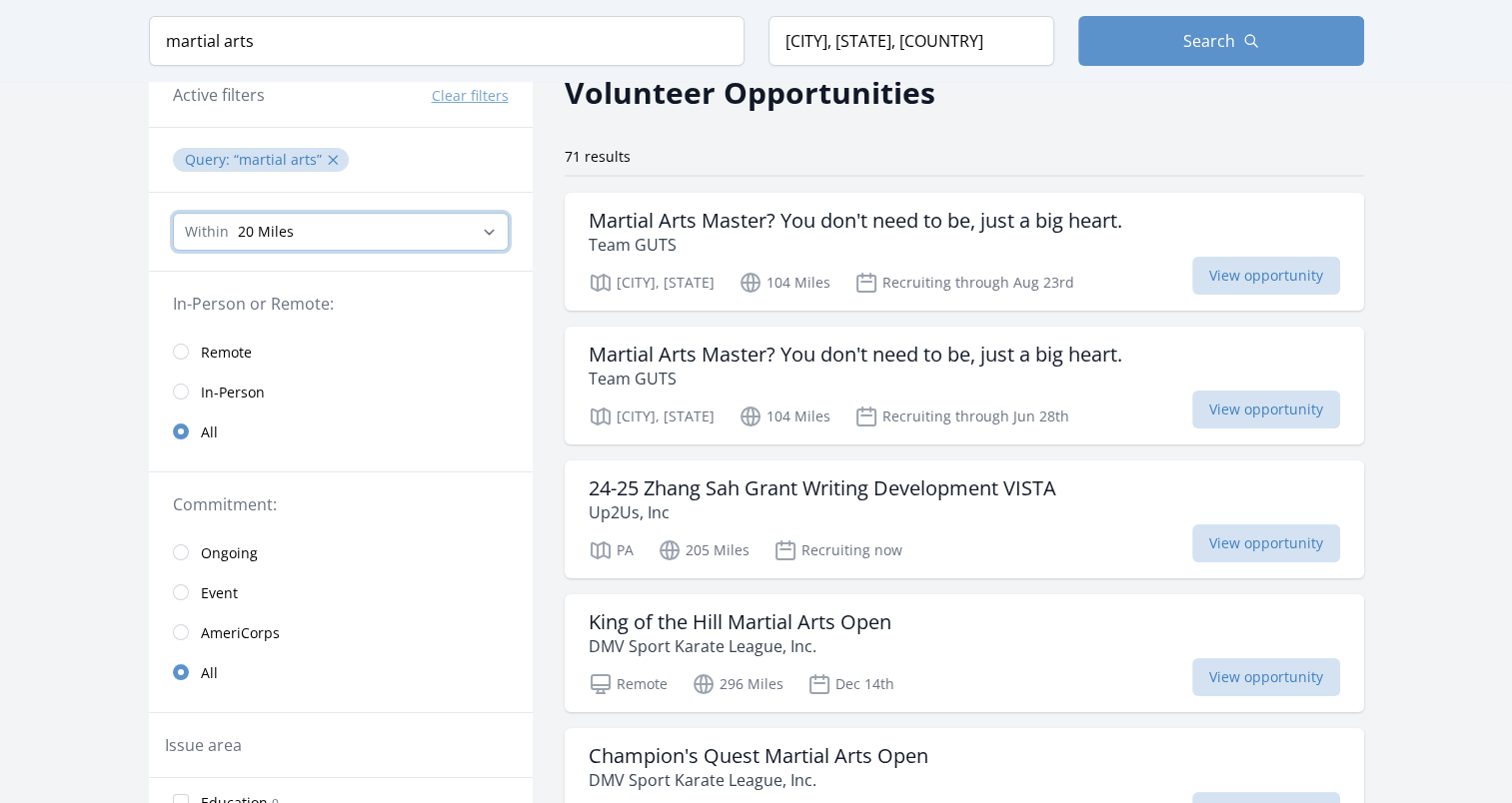 click on "Any distance , 5 Miles , 20 Miles , 50 Miles , 100 Miles" at bounding box center [341, 232] 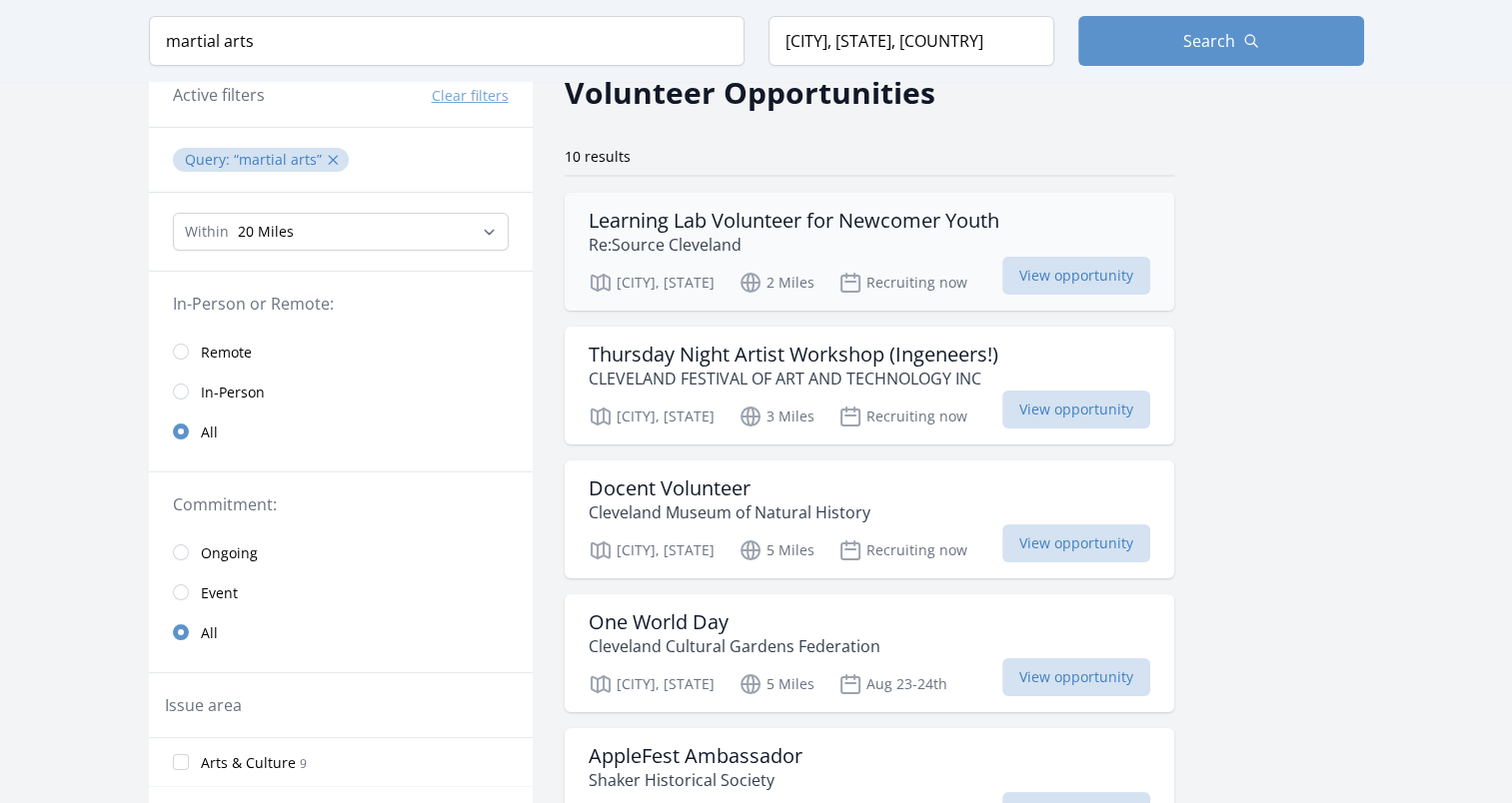 click on "Learning Lab Volunteer for Newcomer Youth" at bounding box center (793, 221) 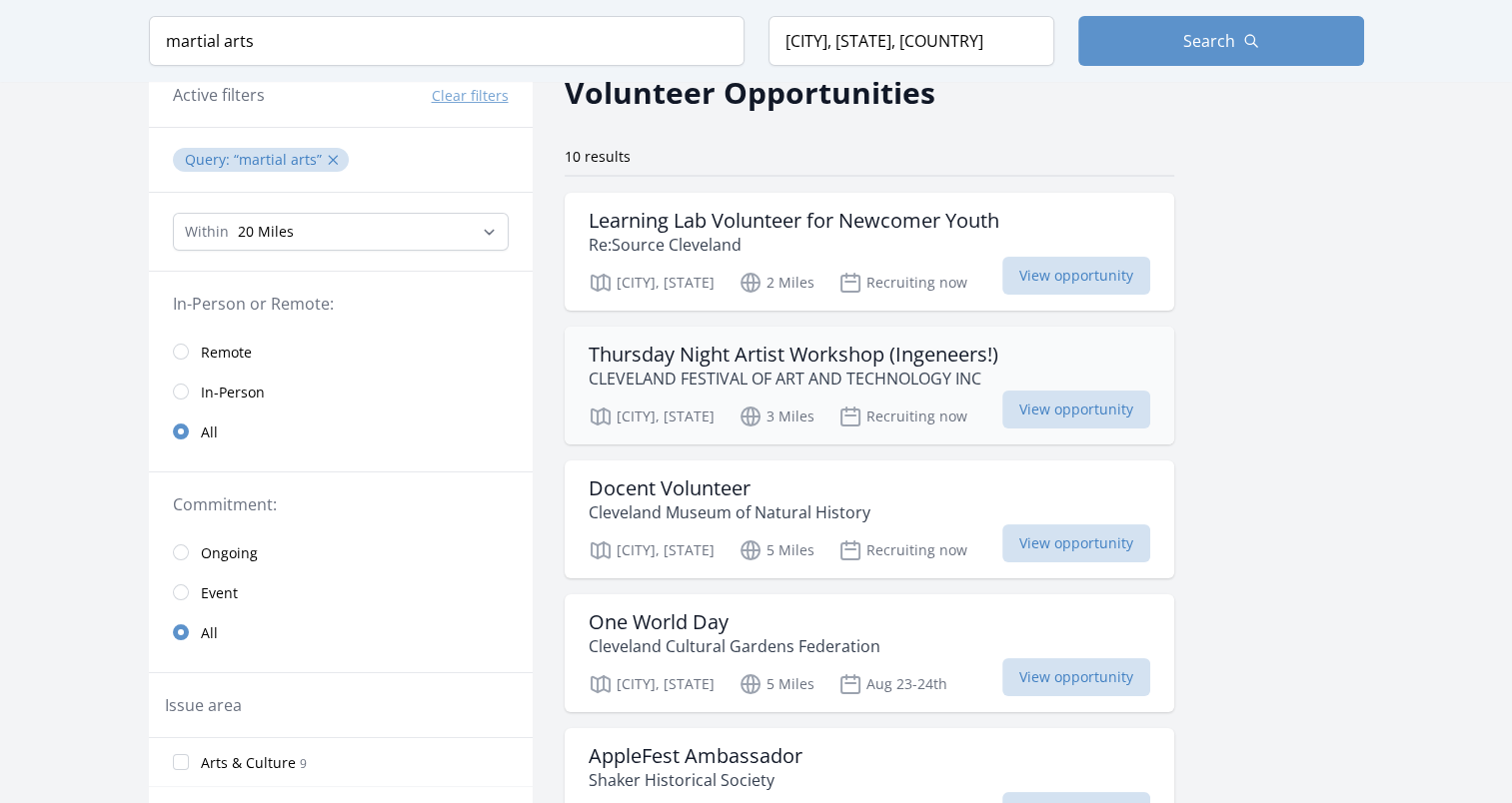 click on "Thursday Night Artist Workshop (Ingeneers!)" at bounding box center (793, 355) 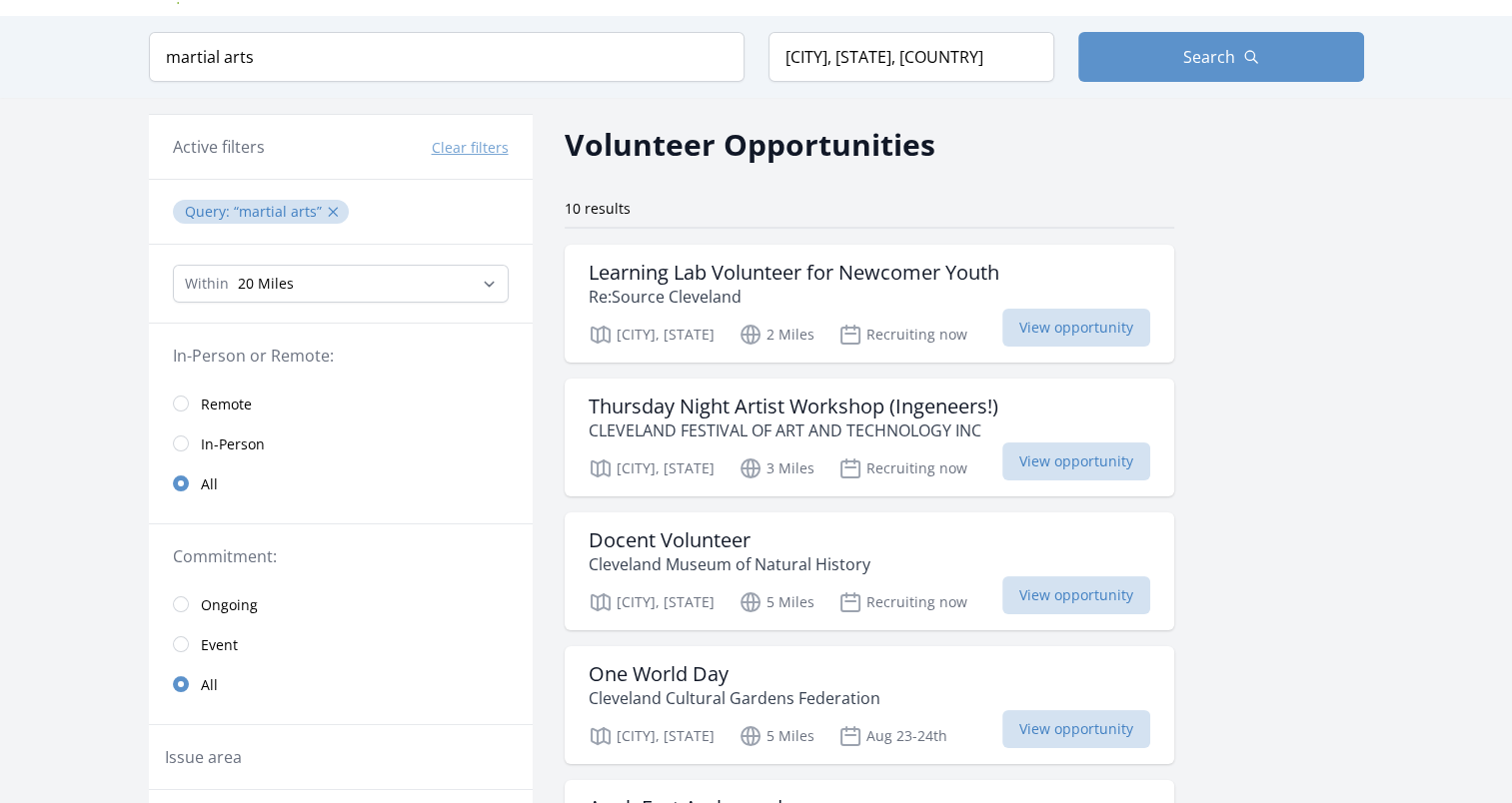 scroll, scrollTop: 0, scrollLeft: 0, axis: both 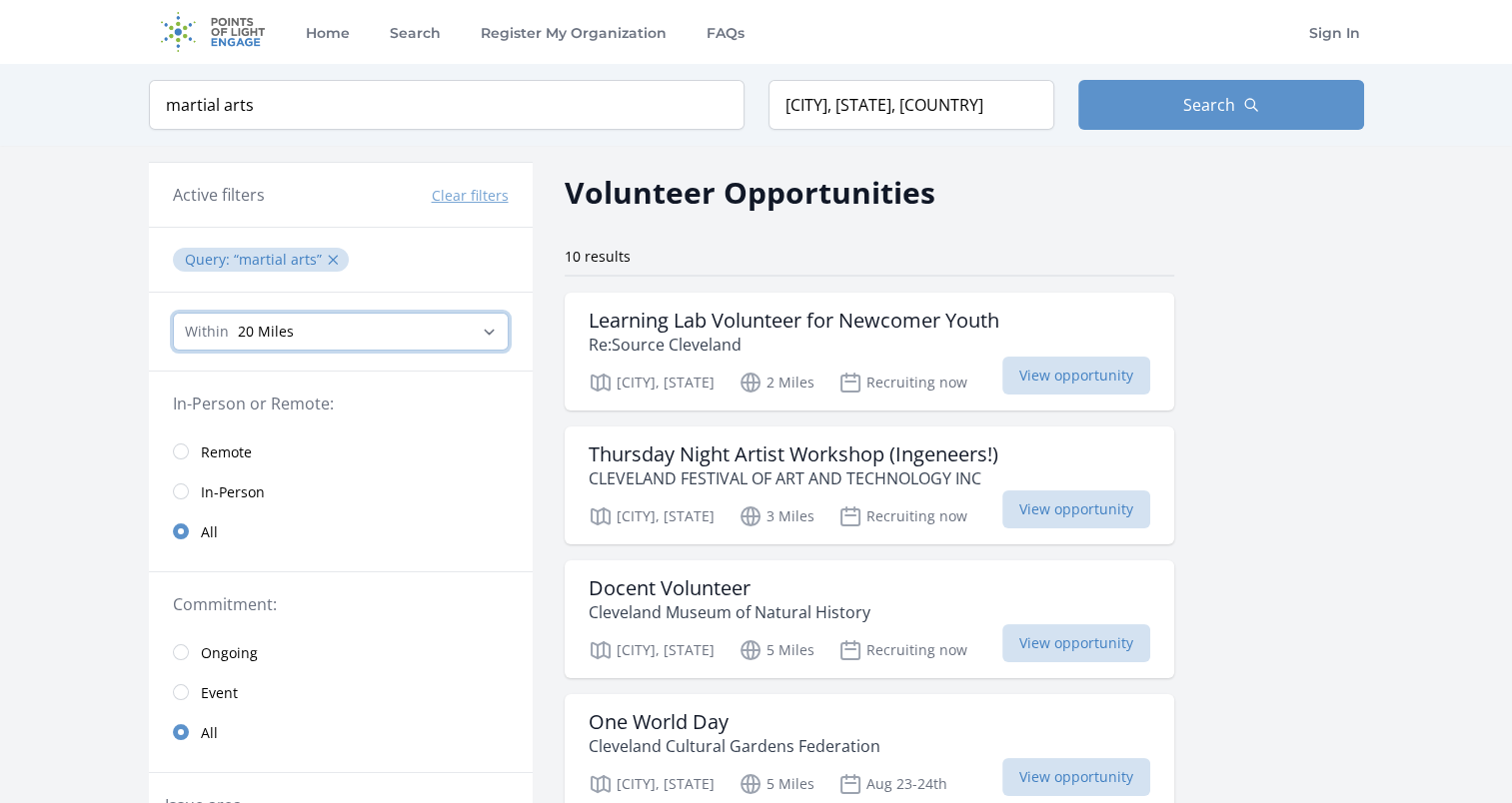 click on "Any distance , 5 Miles , 20 Miles , 50 Miles , 100 Miles" at bounding box center [341, 332] 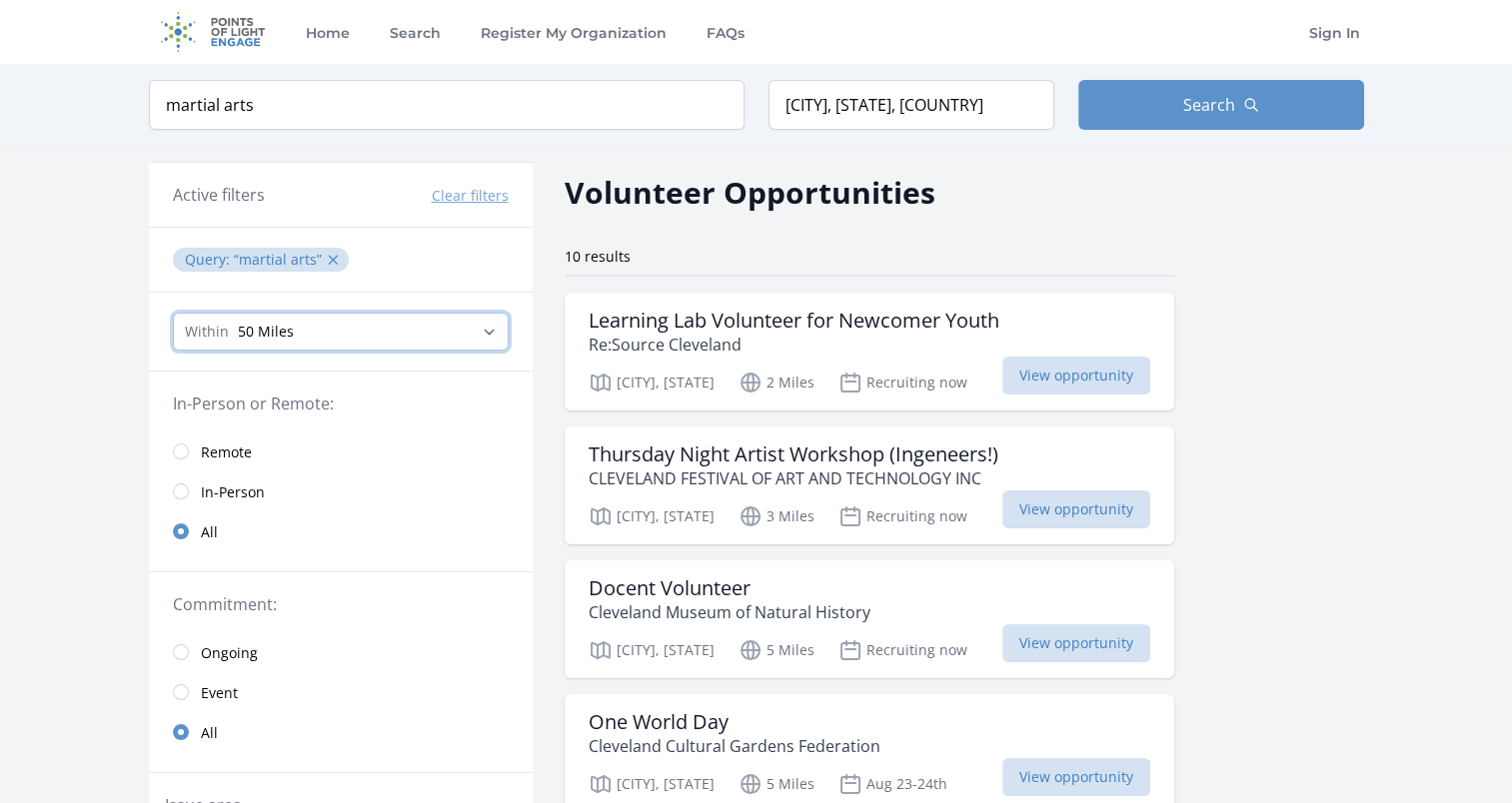 click on "Any distance , 5 Miles , 20 Miles , 50 Miles , 100 Miles" at bounding box center [341, 332] 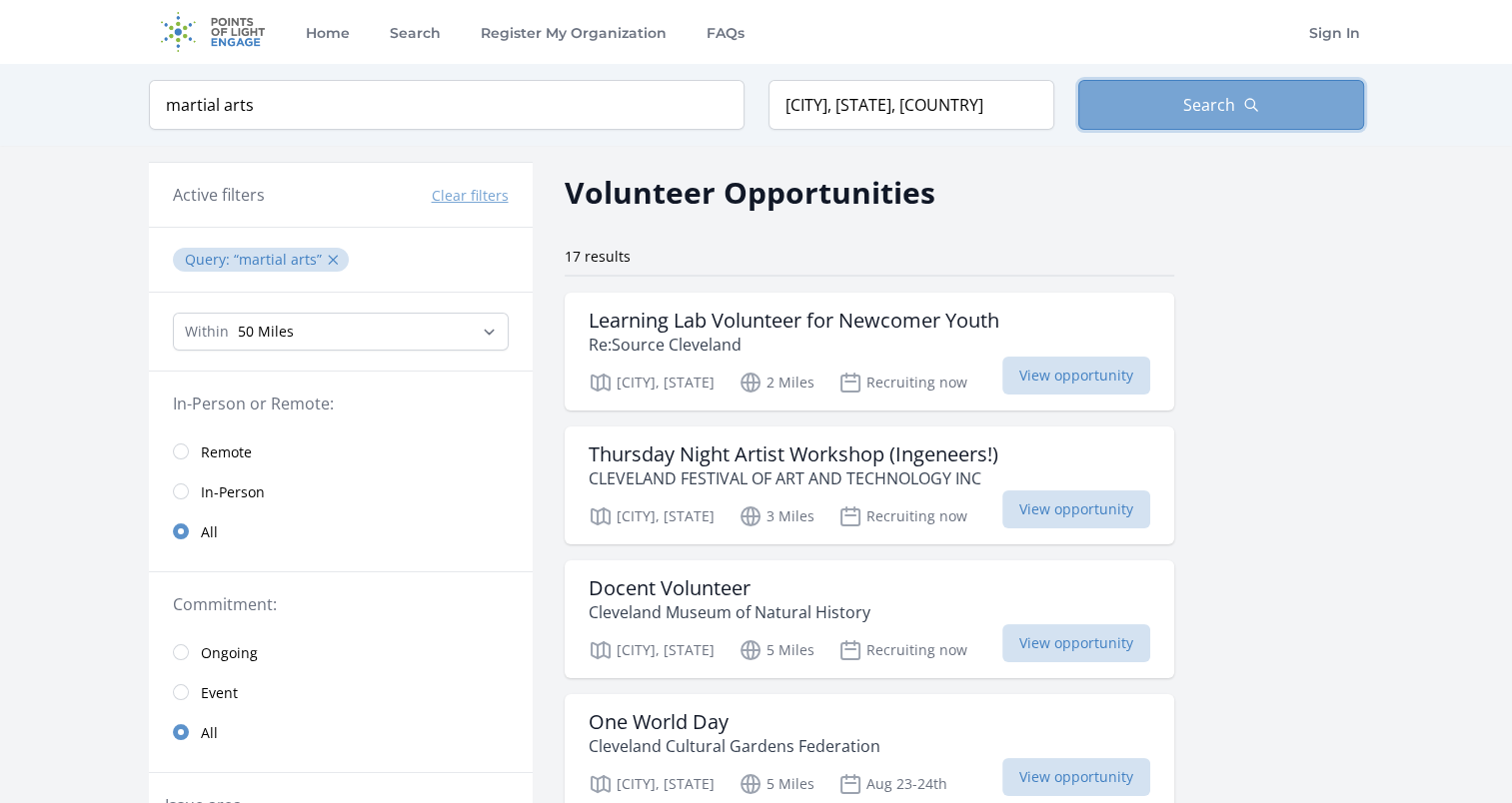 click on "Search" at bounding box center [1209, 105] 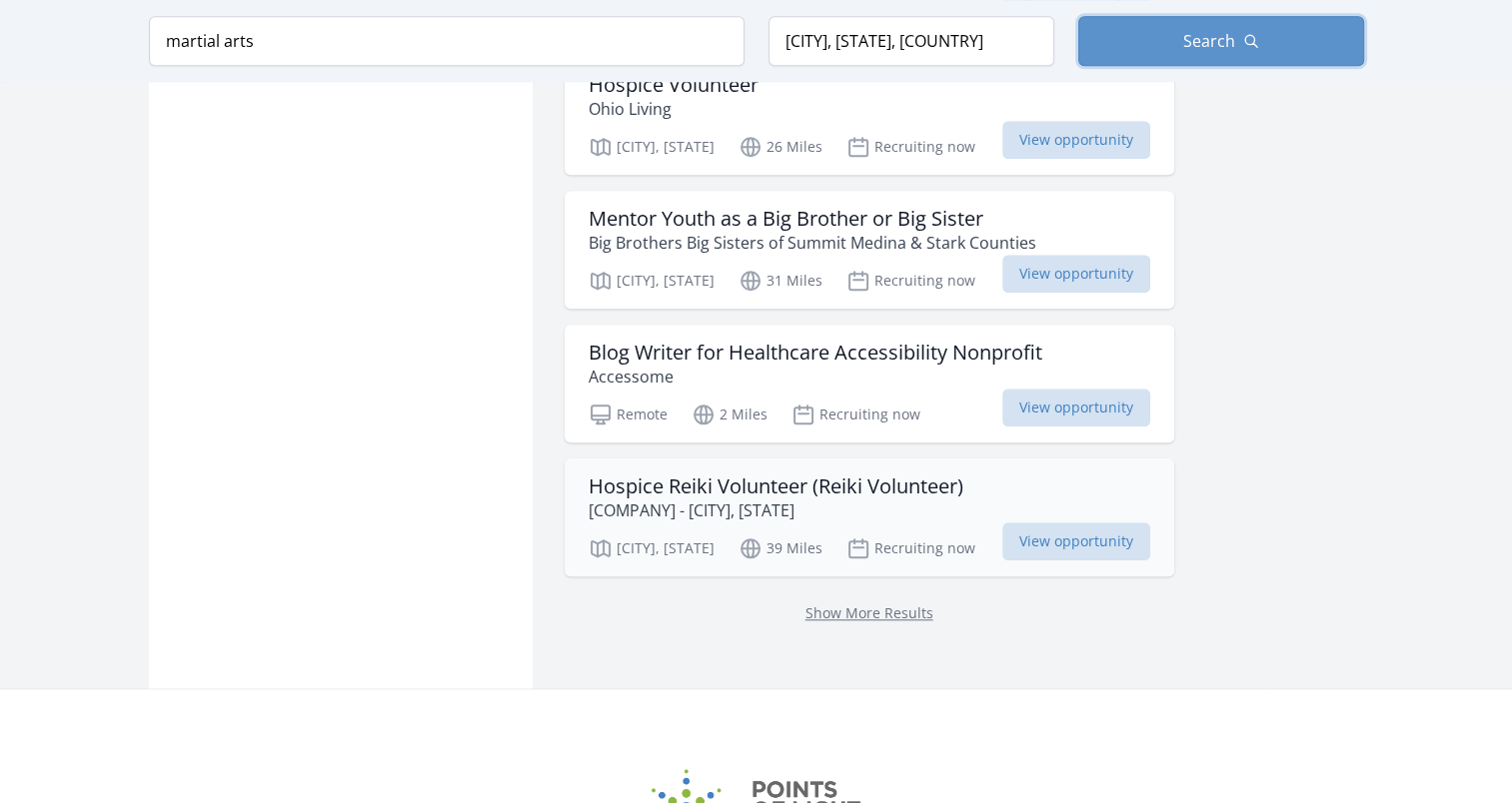 scroll, scrollTop: 1998, scrollLeft: 0, axis: vertical 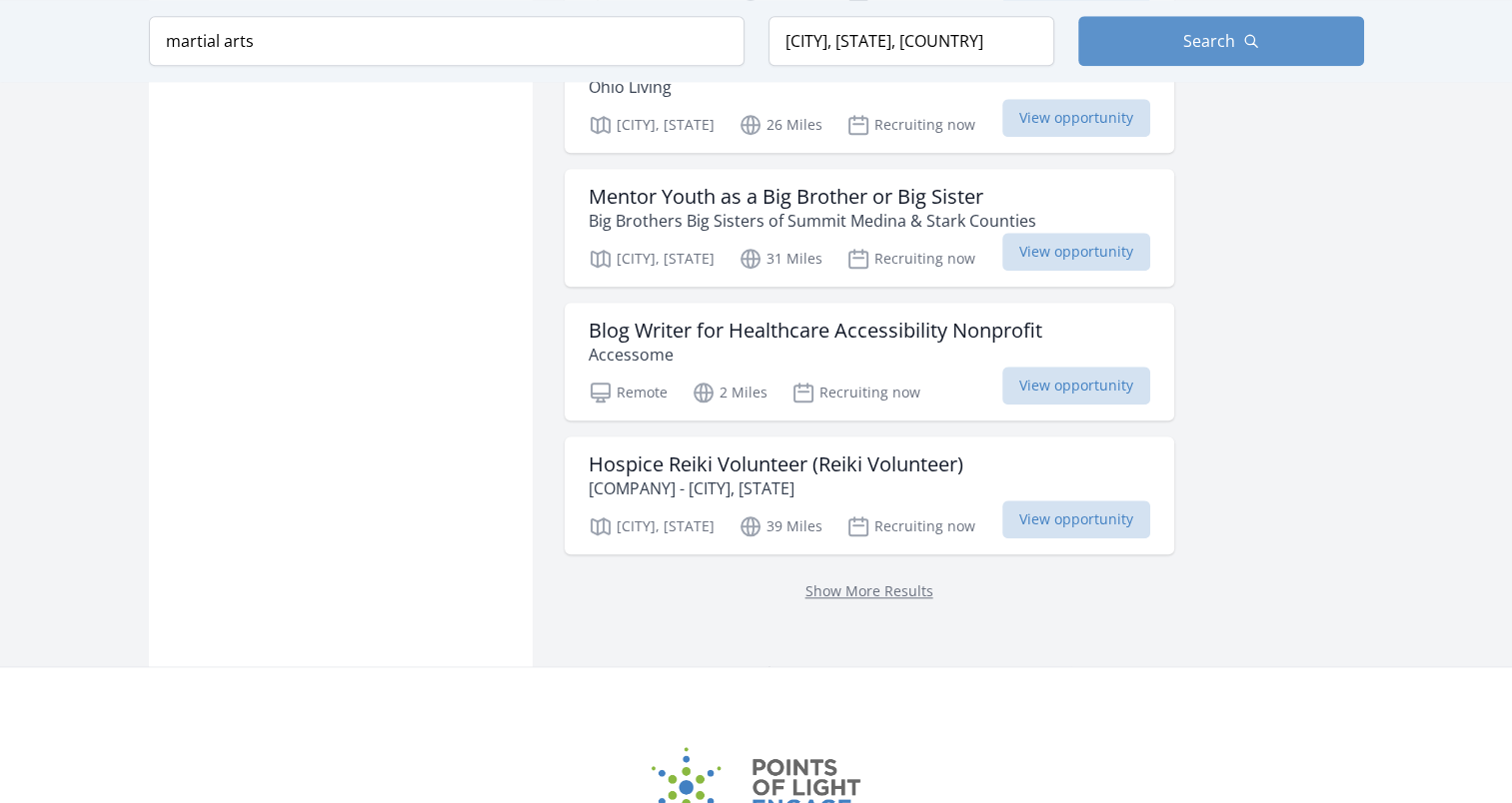 drag, startPoint x: 1235, startPoint y: 276, endPoint x: 1263, endPoint y: 269, distance: 28.86174 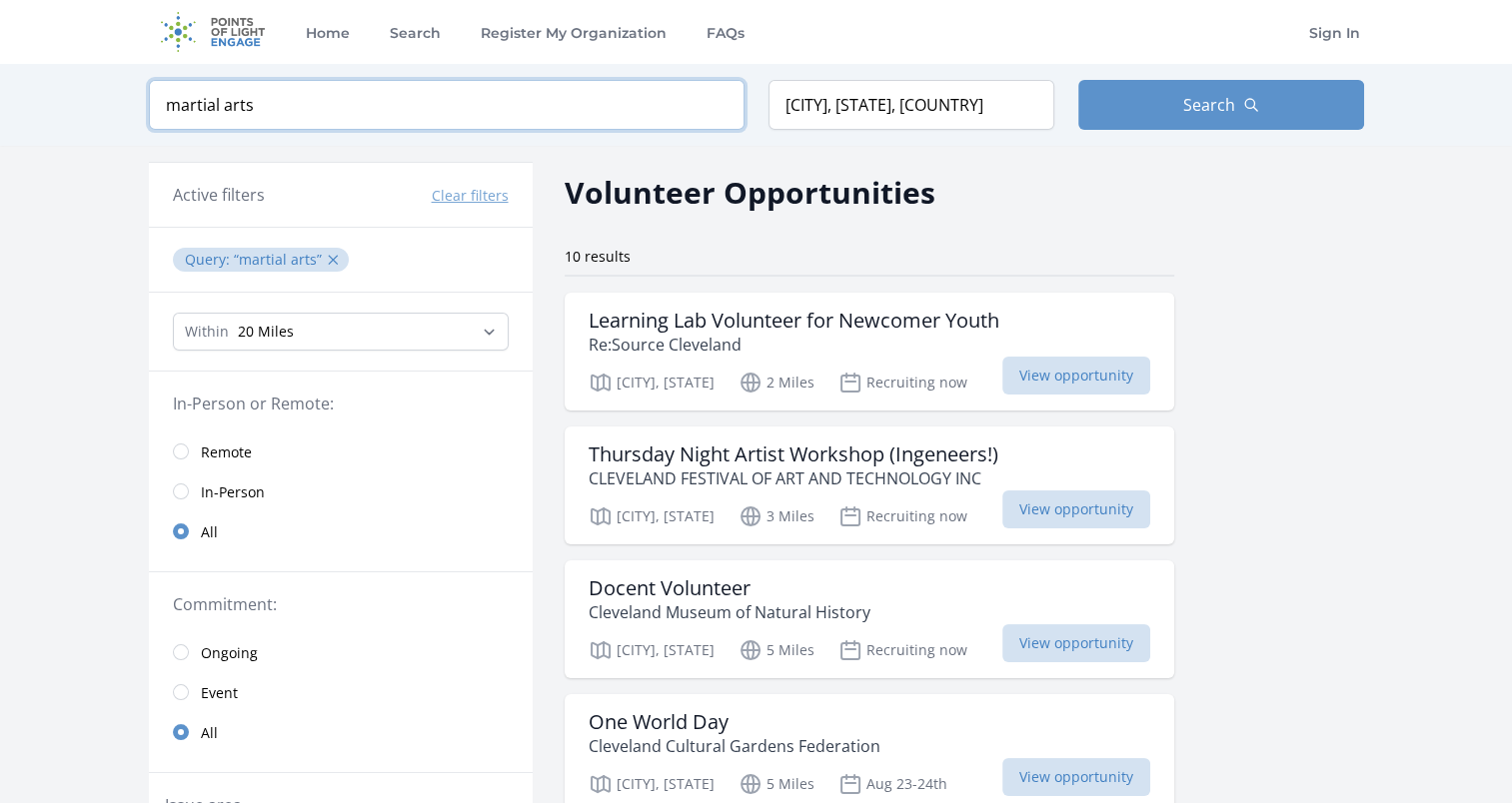 click on "martial arts" at bounding box center [447, 105] 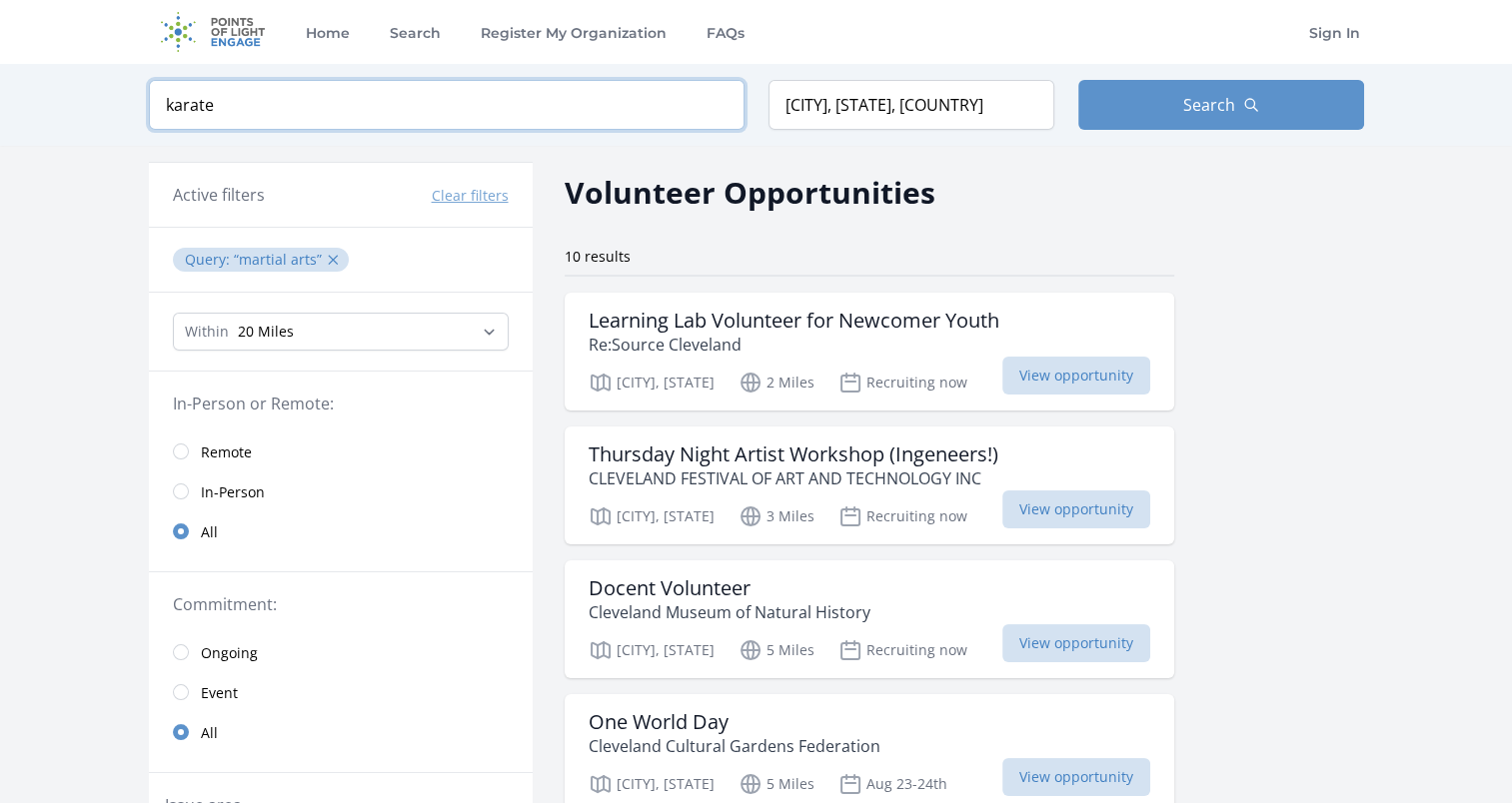 type on "karate" 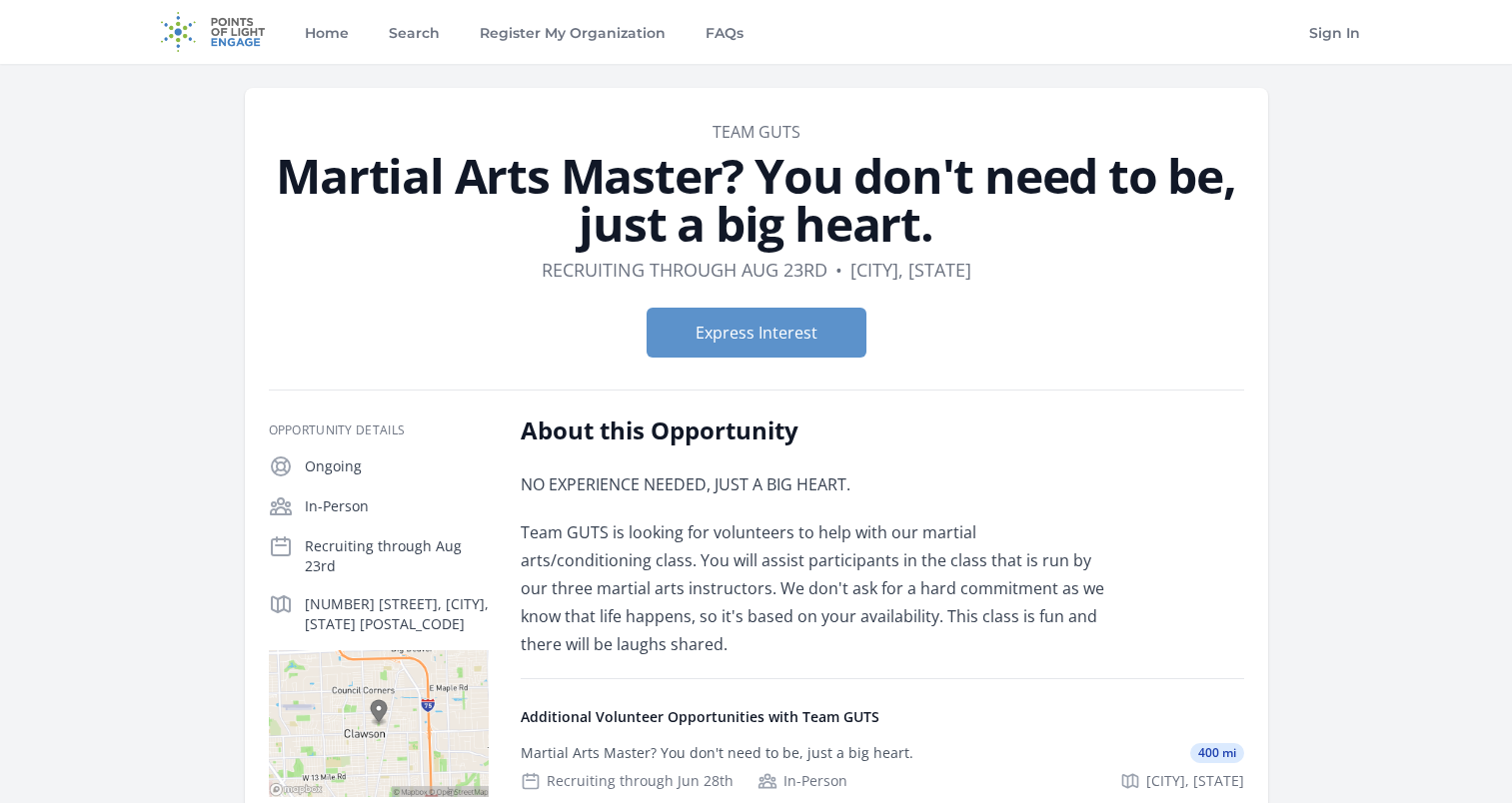 scroll, scrollTop: 0, scrollLeft: 0, axis: both 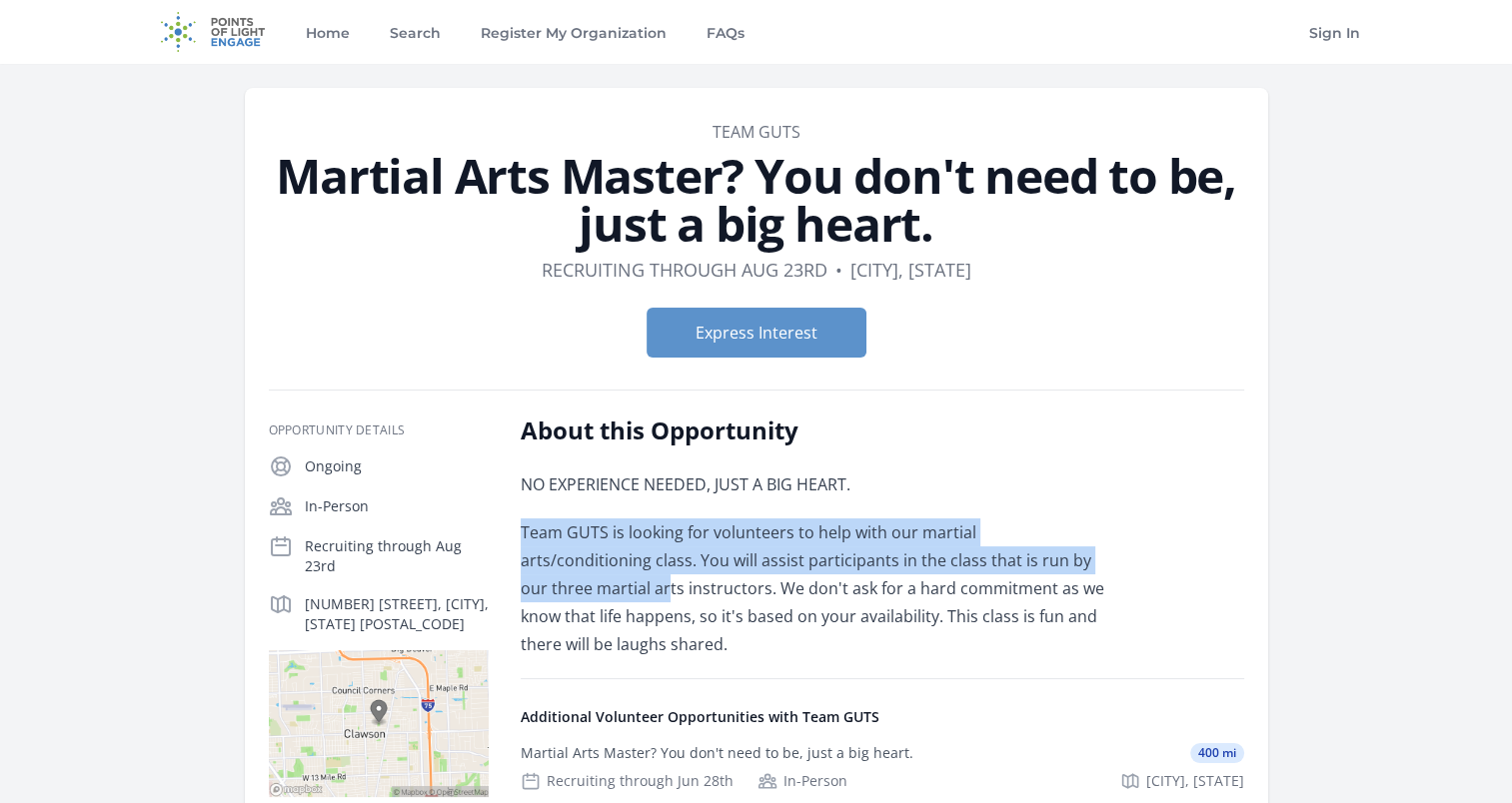 drag, startPoint x: 1055, startPoint y: 469, endPoint x: 1100, endPoint y: 560, distance: 101.51847 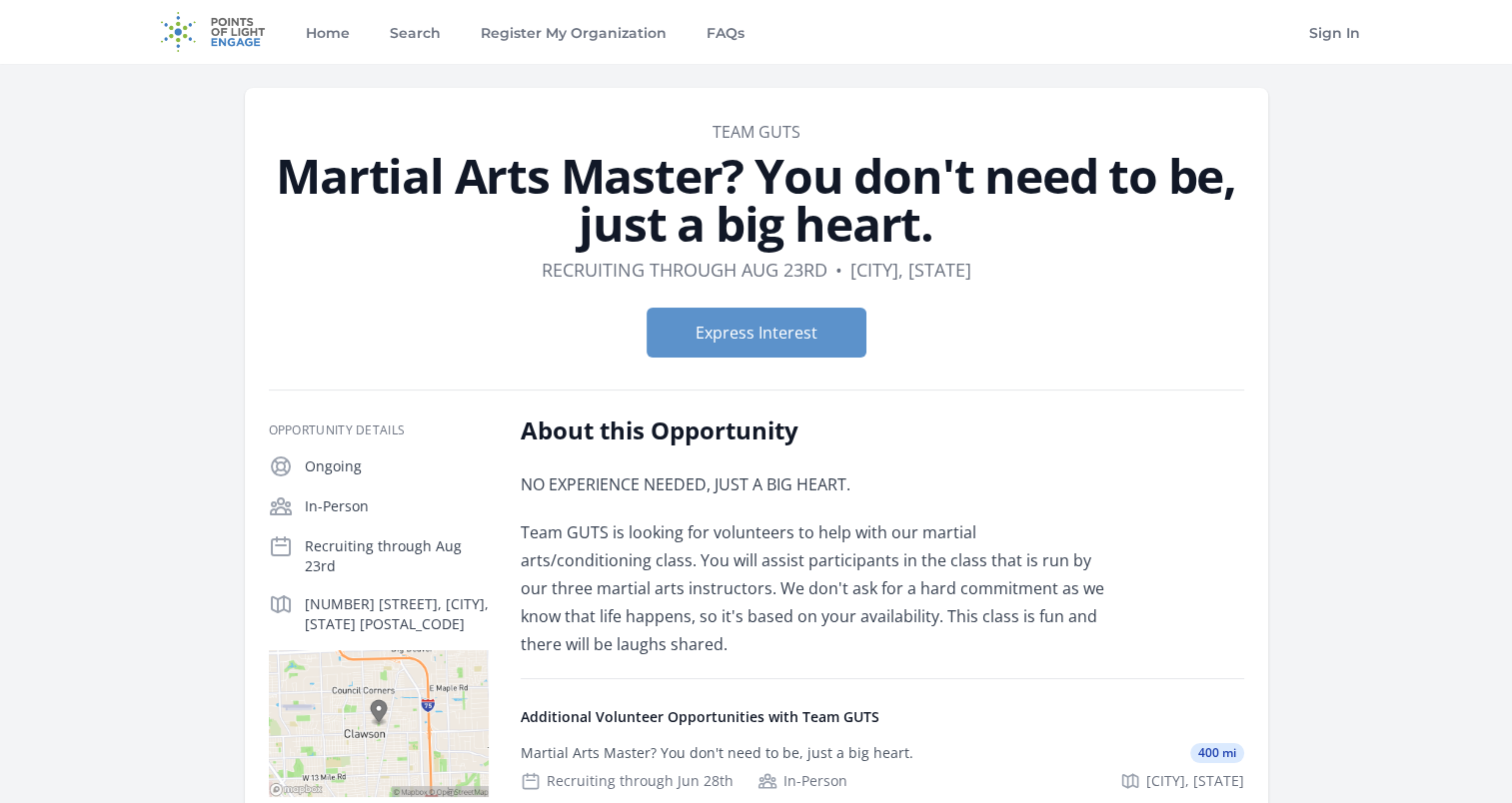 drag, startPoint x: 1100, startPoint y: 560, endPoint x: 1103, endPoint y: 588, distance: 28.160256 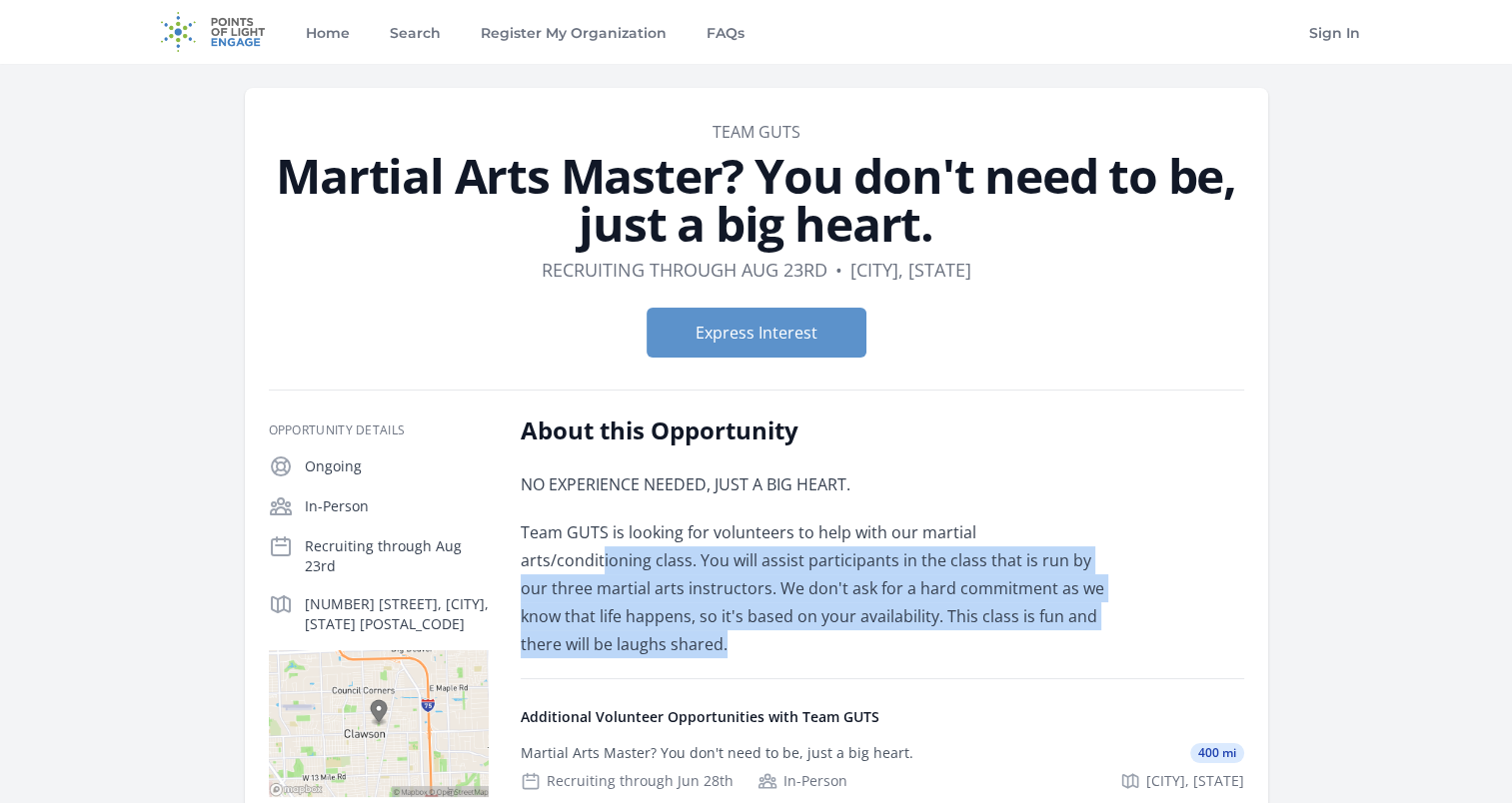 drag, startPoint x: 1083, startPoint y: 647, endPoint x: 1054, endPoint y: 507, distance: 142.97203 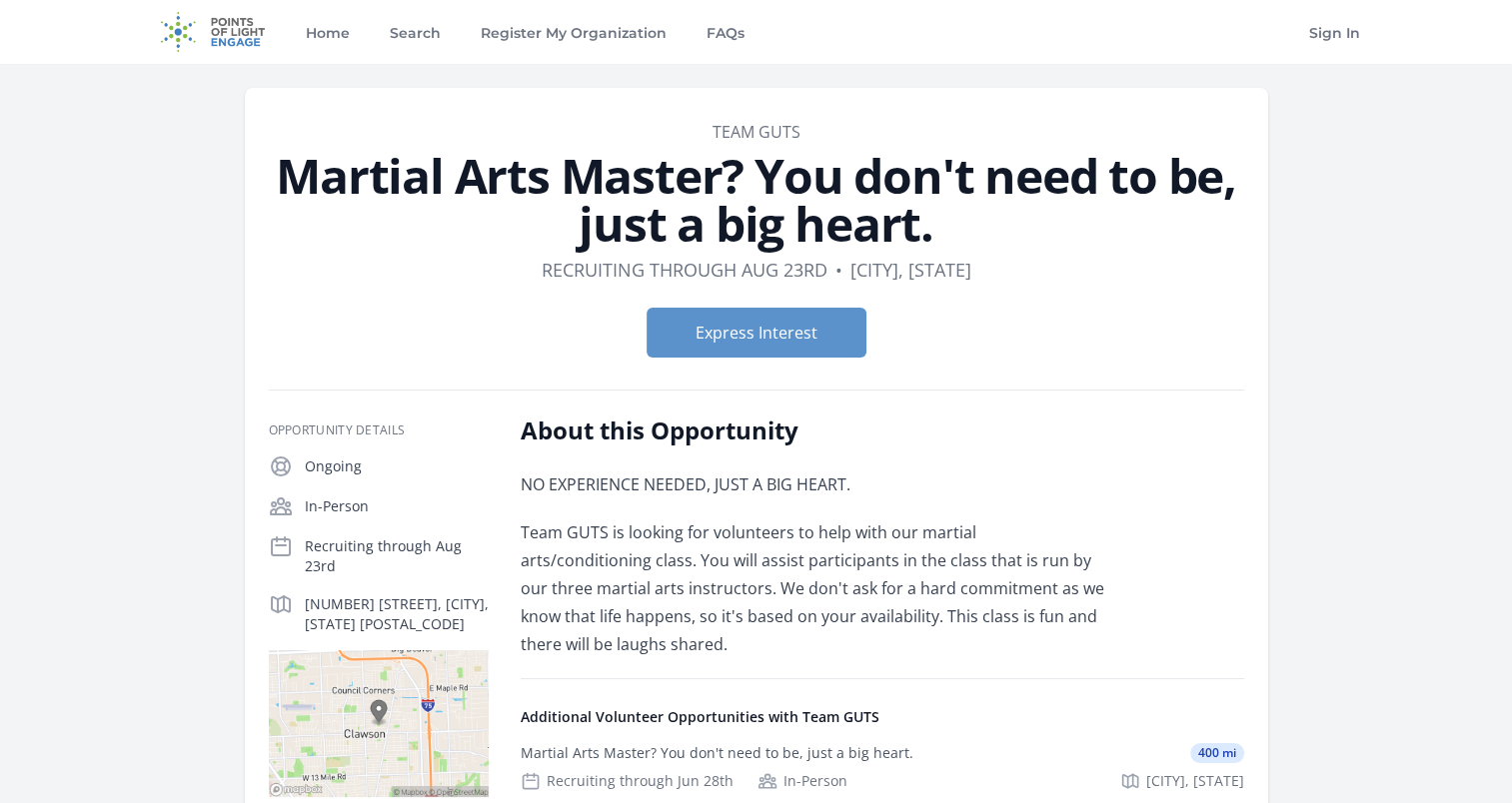 drag, startPoint x: 1054, startPoint y: 507, endPoint x: 975, endPoint y: 492, distance: 80.411442 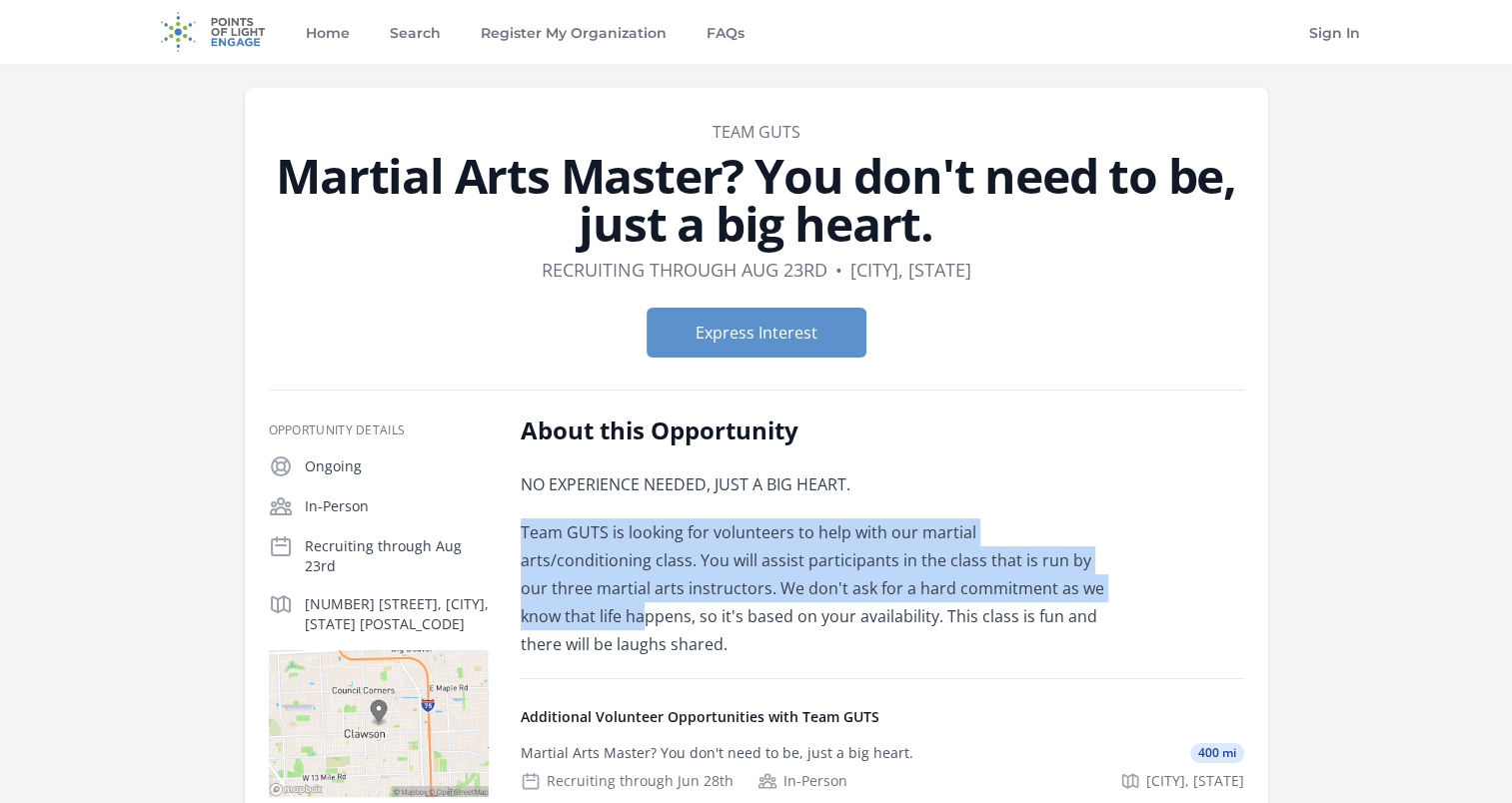 drag, startPoint x: 975, startPoint y: 492, endPoint x: 1059, endPoint y: 597, distance: 134.4656 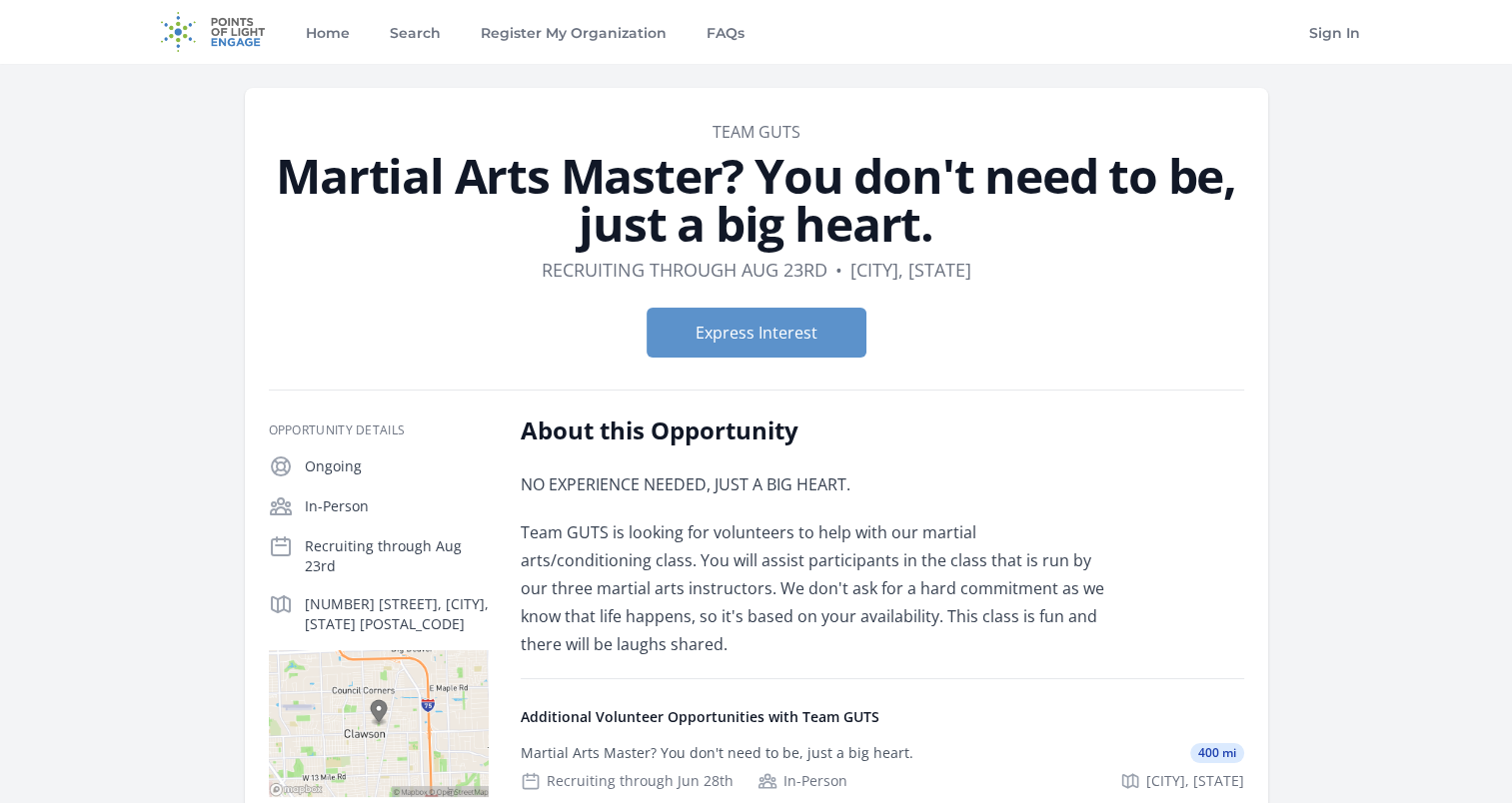 drag, startPoint x: 1059, startPoint y: 597, endPoint x: 1075, endPoint y: 655, distance: 60.166436 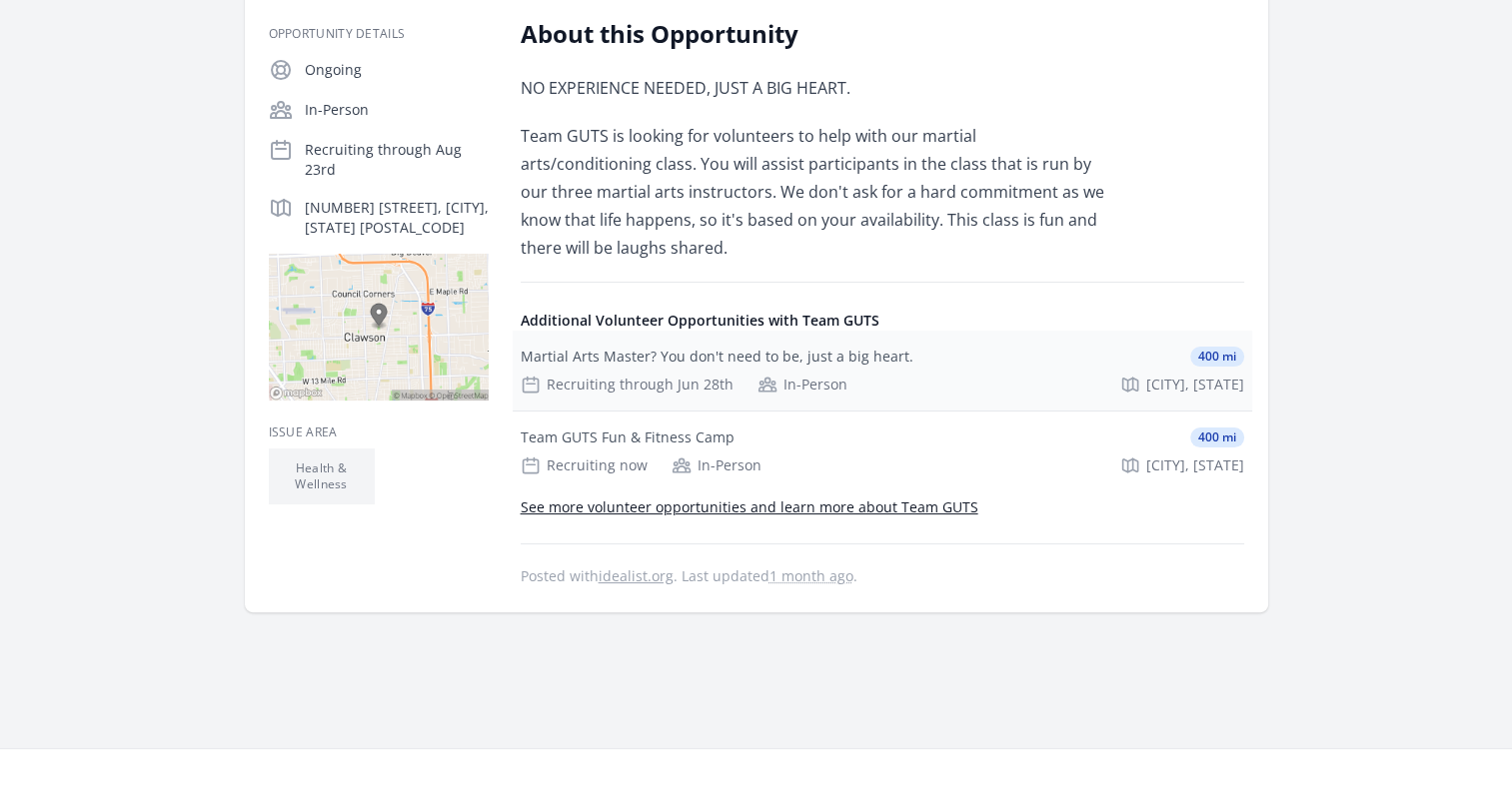 scroll, scrollTop: 400, scrollLeft: 0, axis: vertical 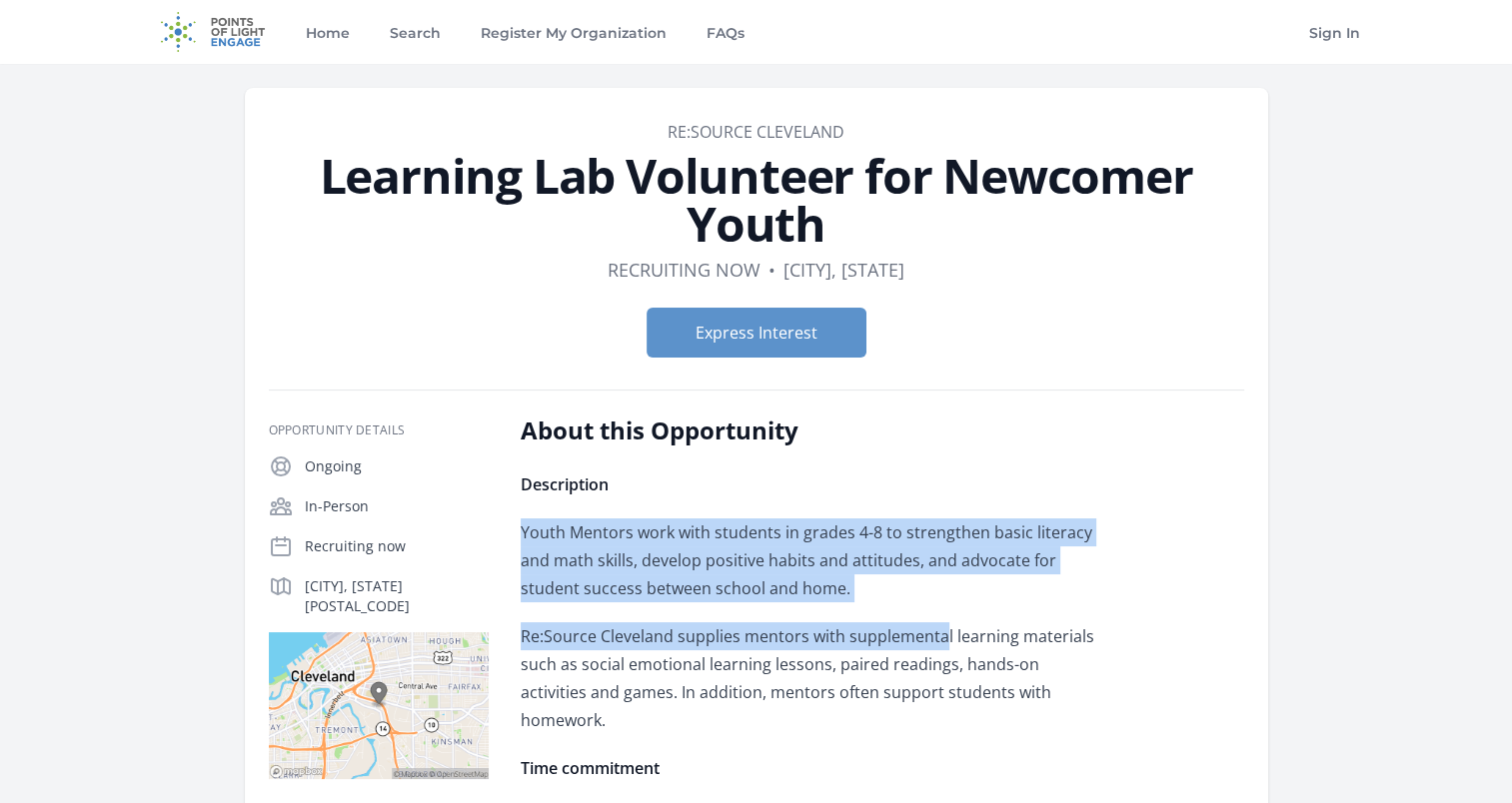 drag, startPoint x: 990, startPoint y: 487, endPoint x: 945, endPoint y: 639, distance: 158.52129 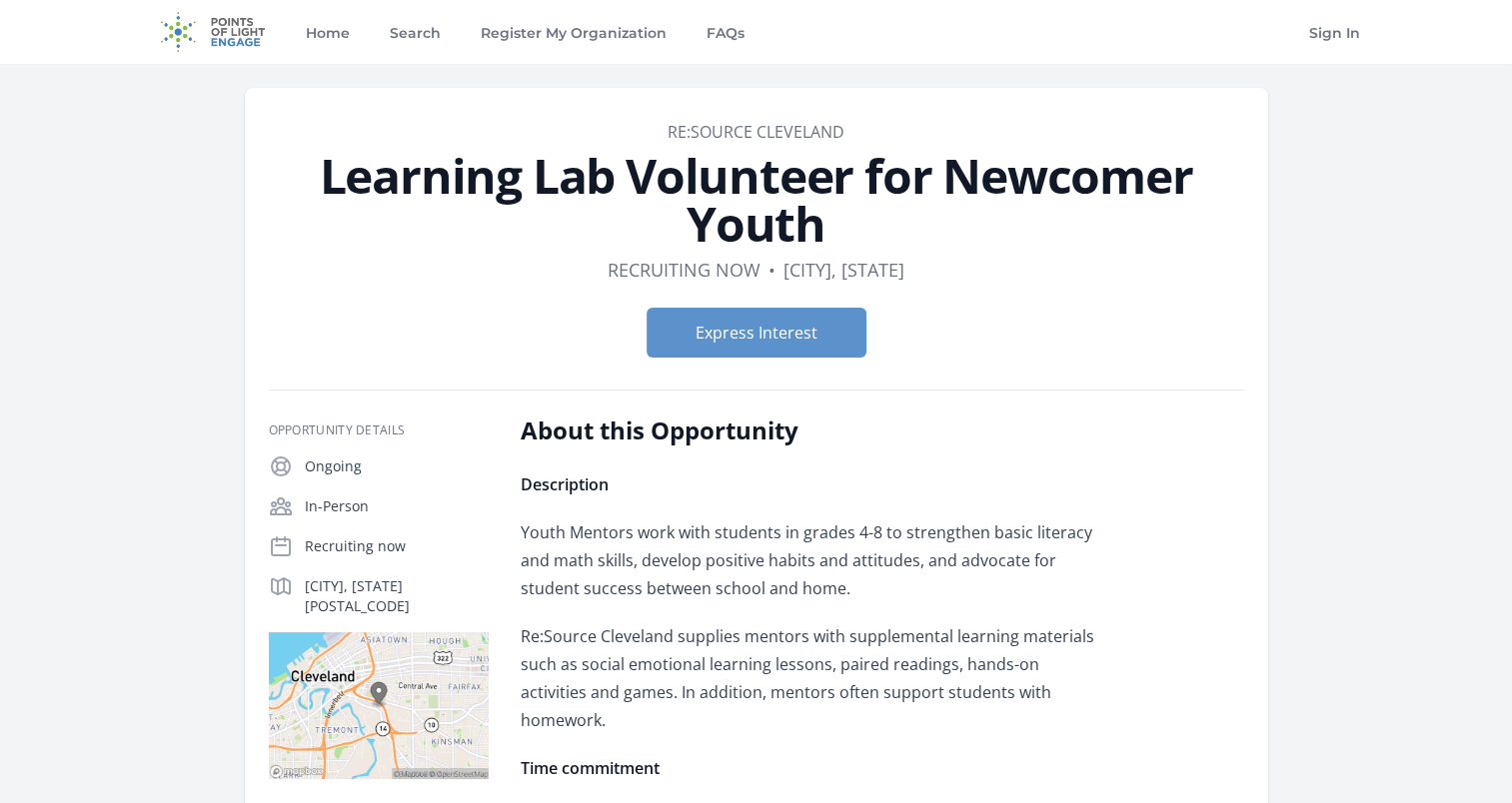 drag, startPoint x: 945, startPoint y: 639, endPoint x: 956, endPoint y: 679, distance: 41.484937 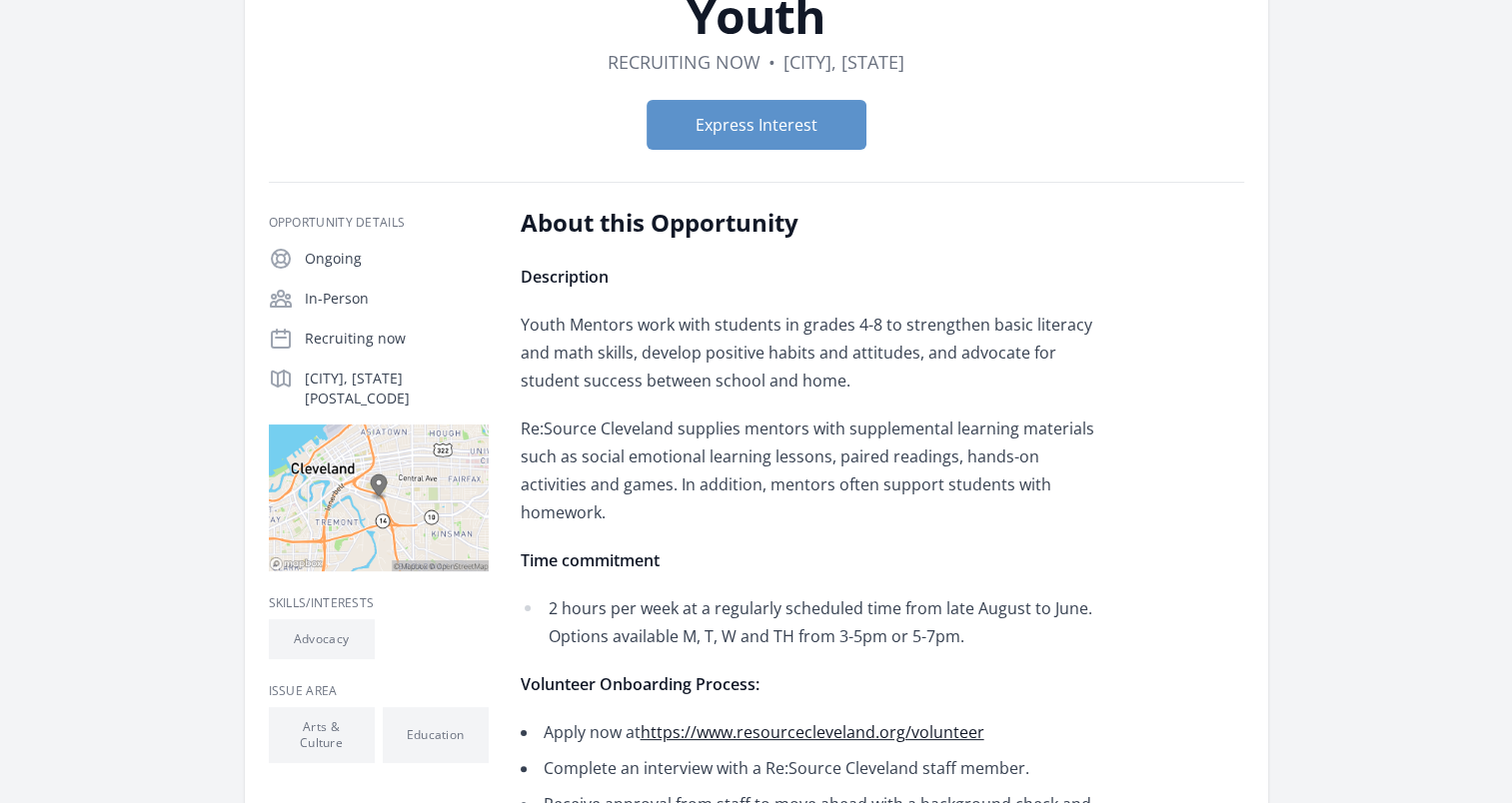 scroll, scrollTop: 200, scrollLeft: 0, axis: vertical 